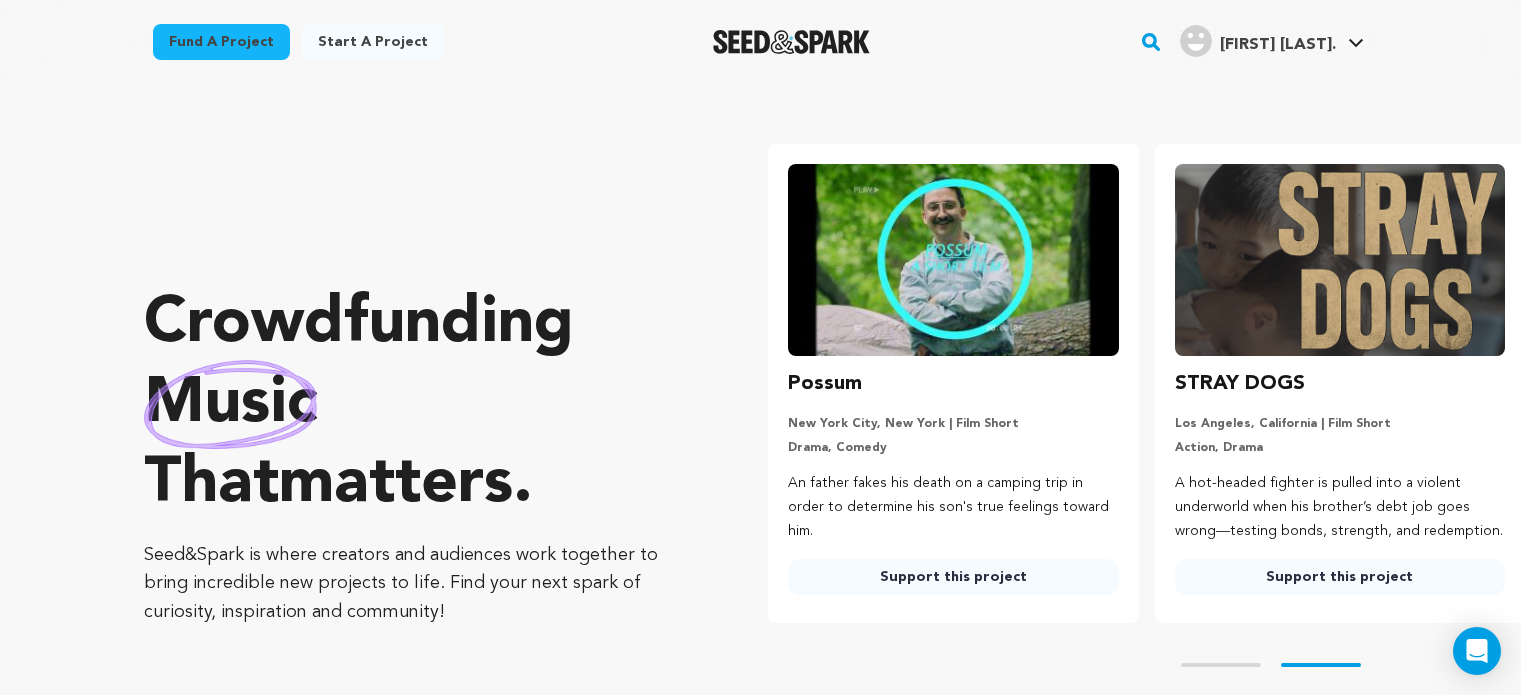 scroll, scrollTop: 0, scrollLeft: 0, axis: both 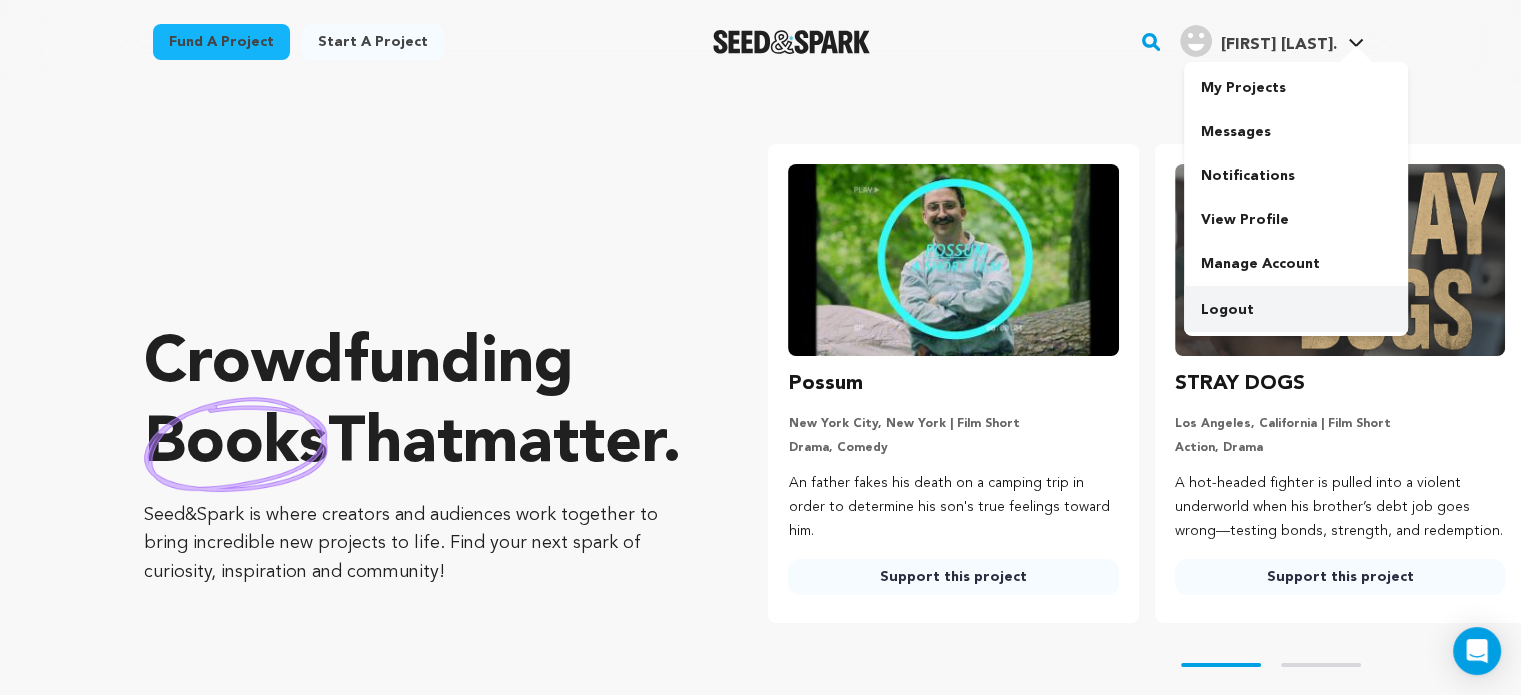 click on "Logout" at bounding box center [1296, 310] 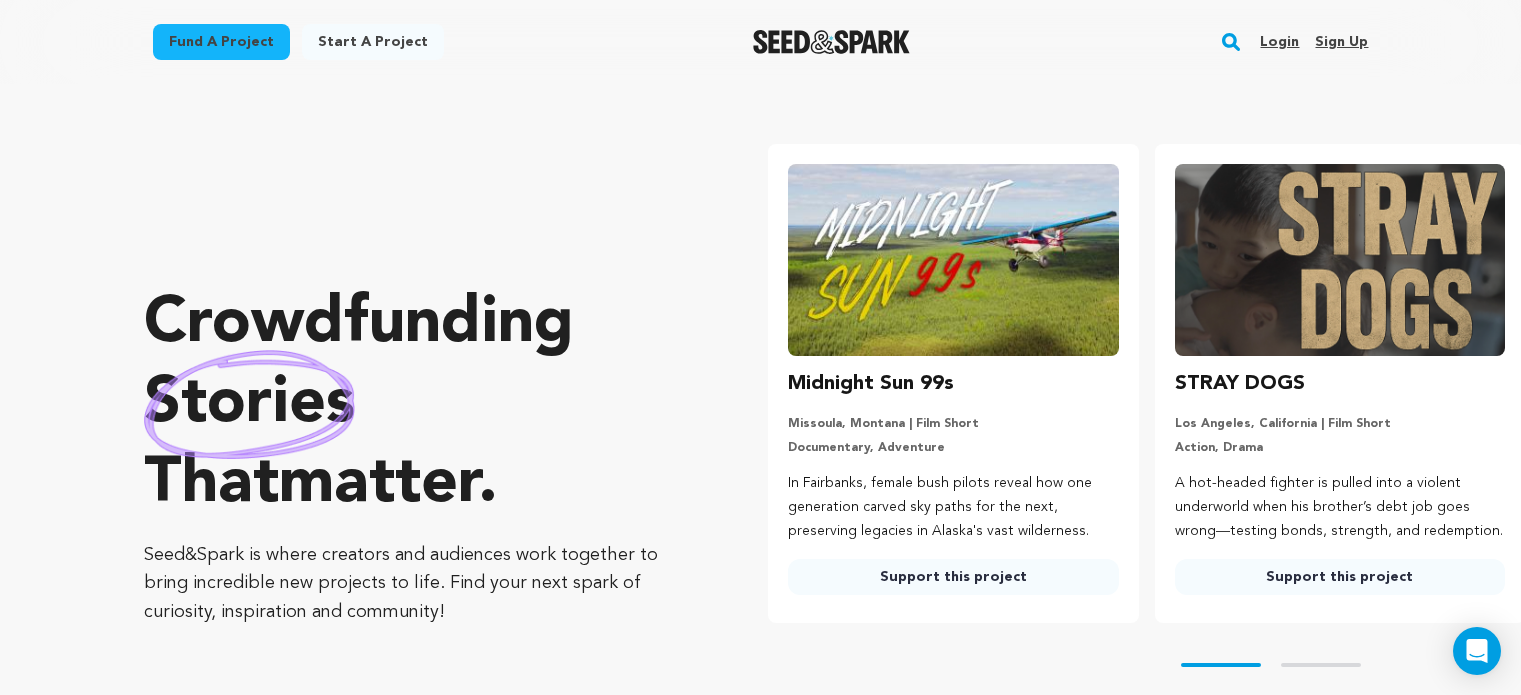 scroll, scrollTop: 0, scrollLeft: 0, axis: both 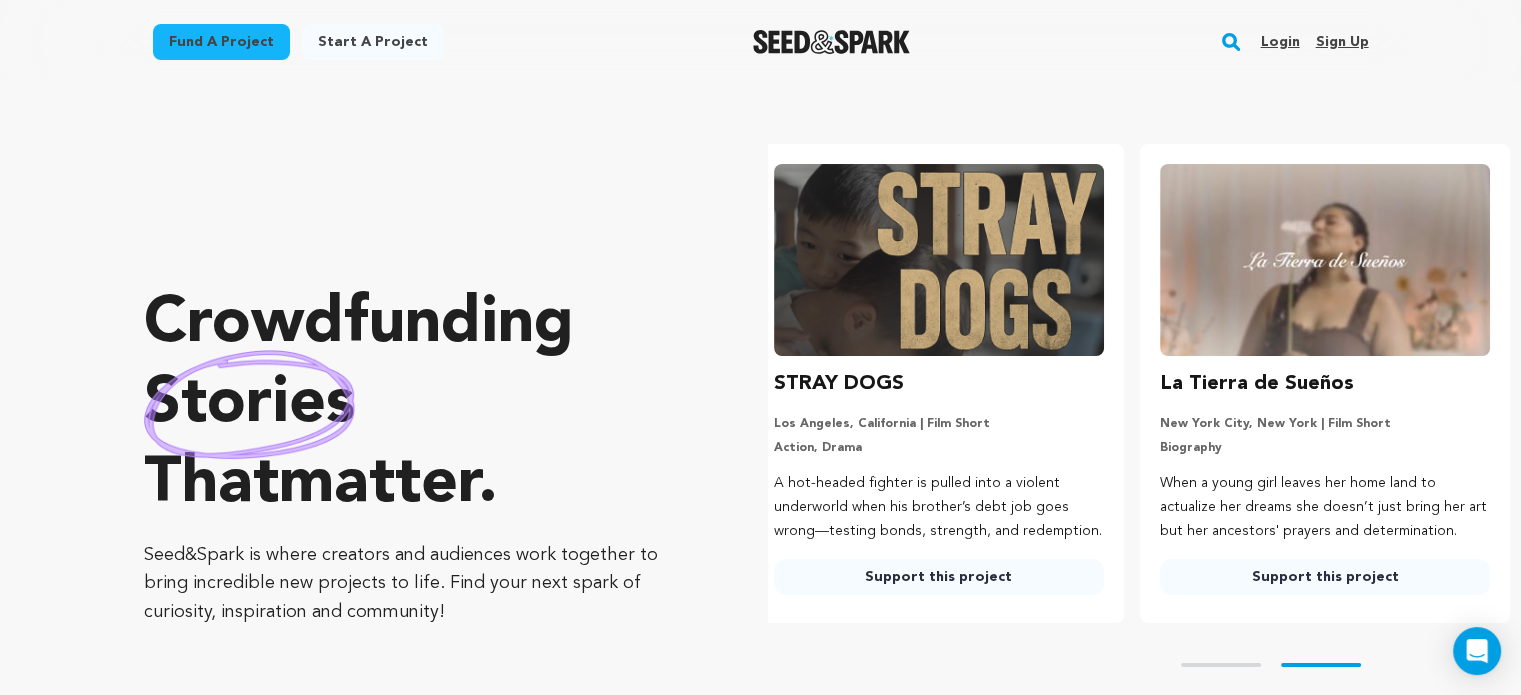click on "Sign up" at bounding box center [1341, 42] 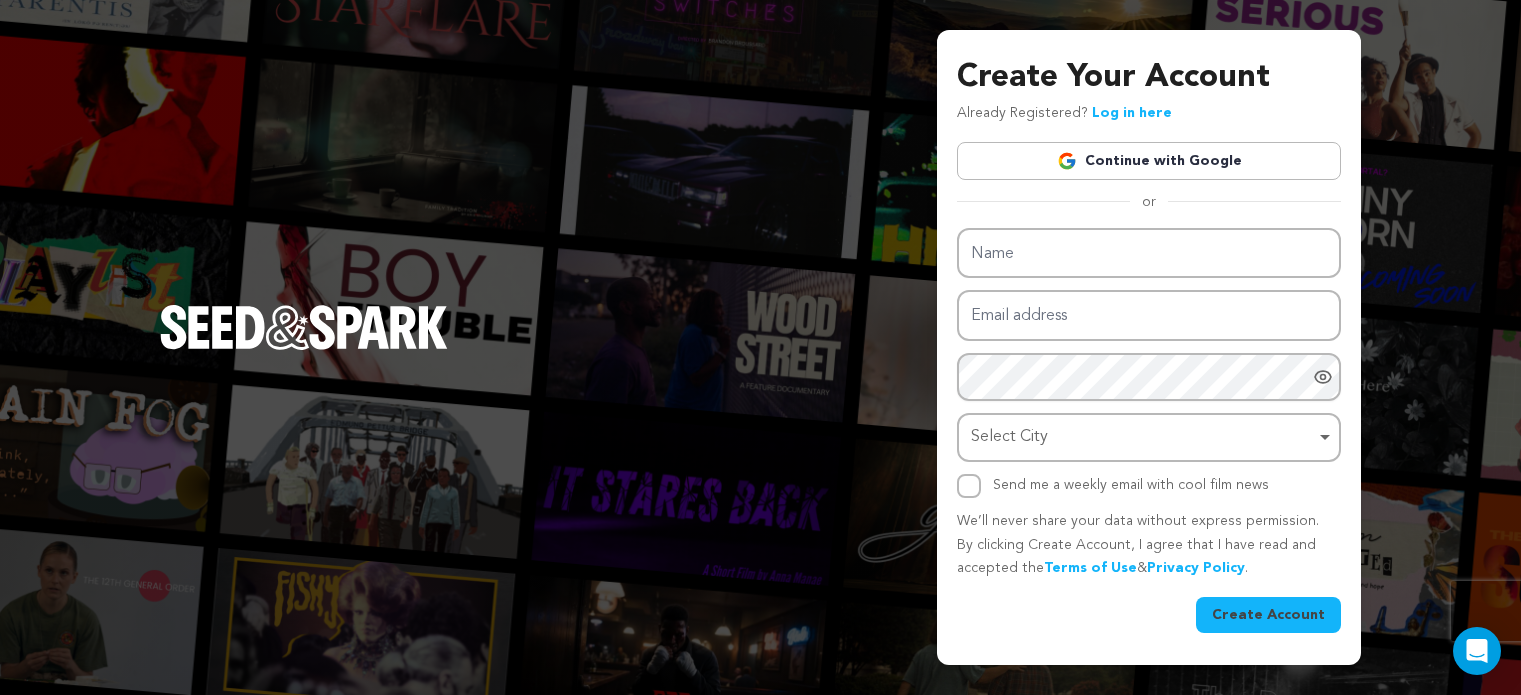 scroll, scrollTop: 0, scrollLeft: 0, axis: both 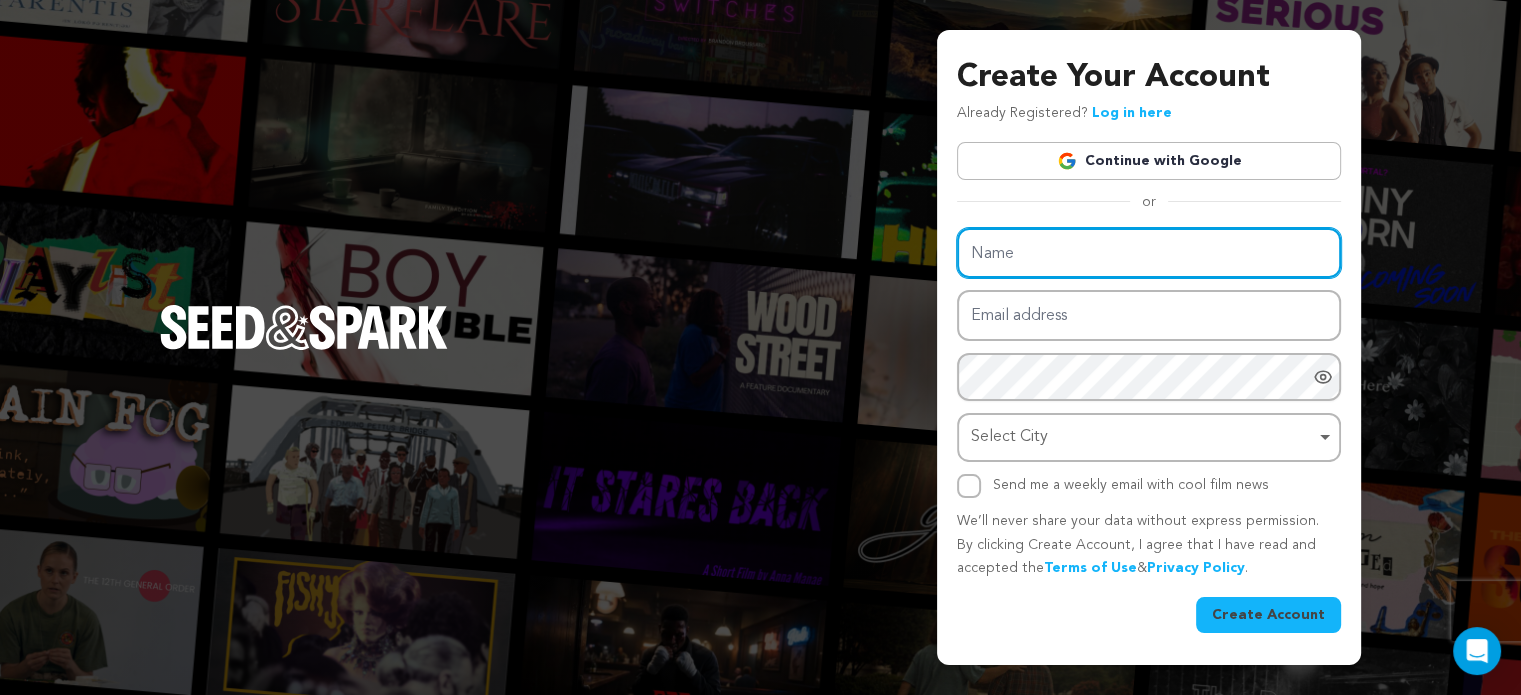 click on "Name" at bounding box center (1149, 253) 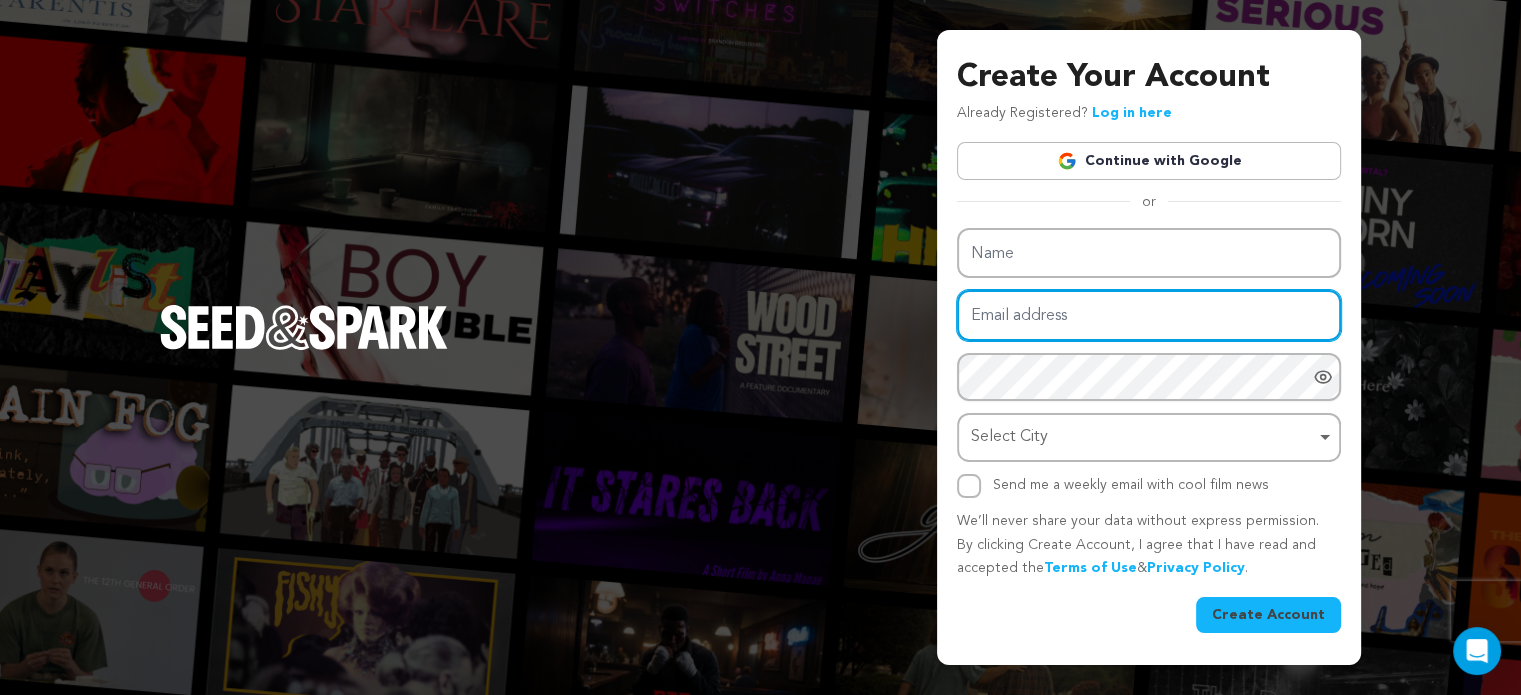 click on "Email address" at bounding box center [1149, 315] 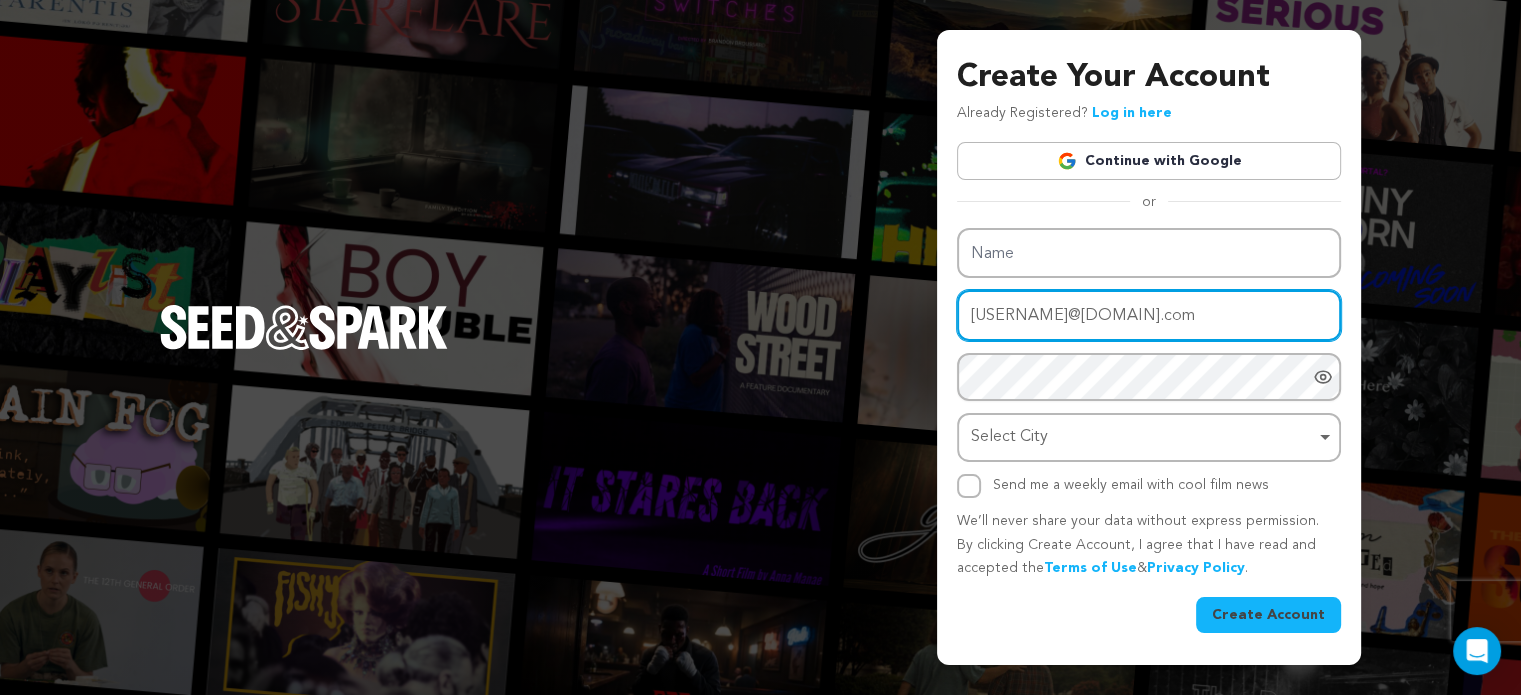 type on "dewobod898@percyfx.com" 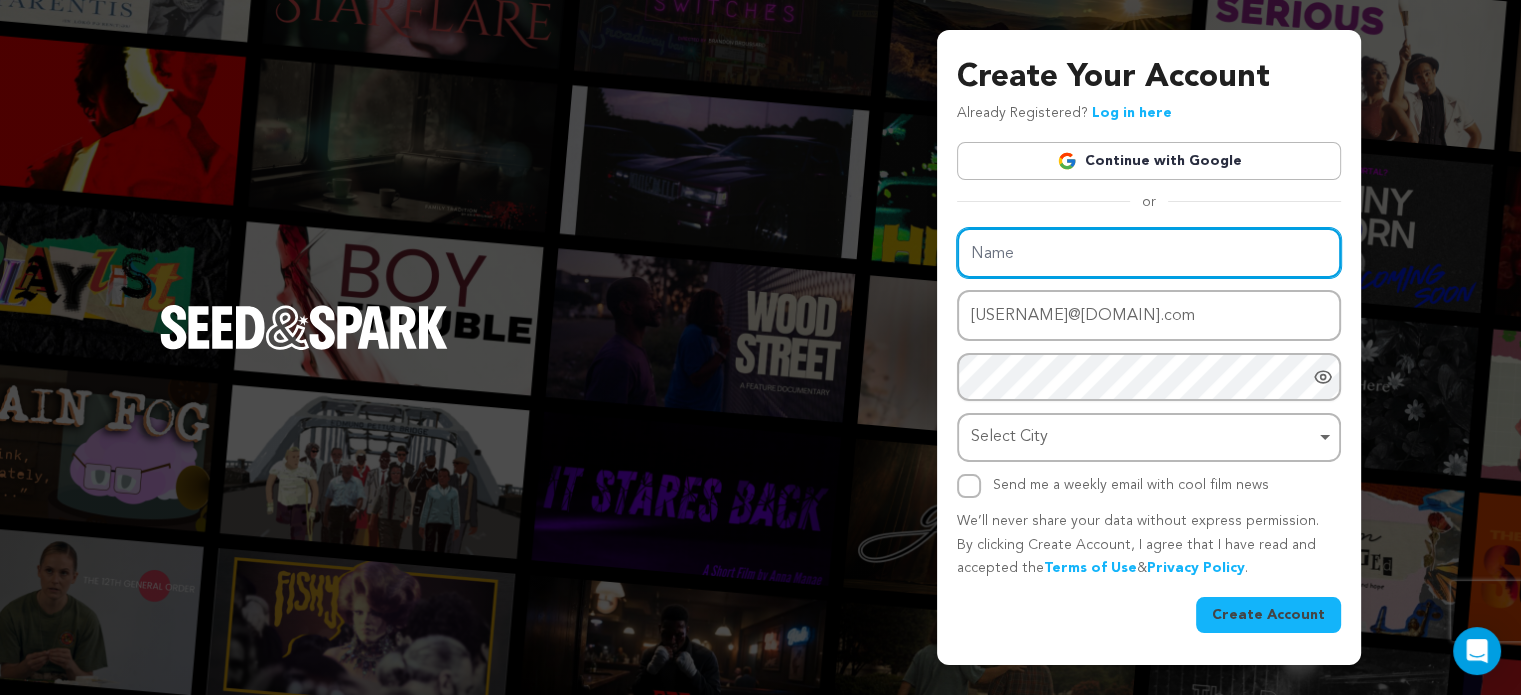 click on "Name" at bounding box center (1149, 253) 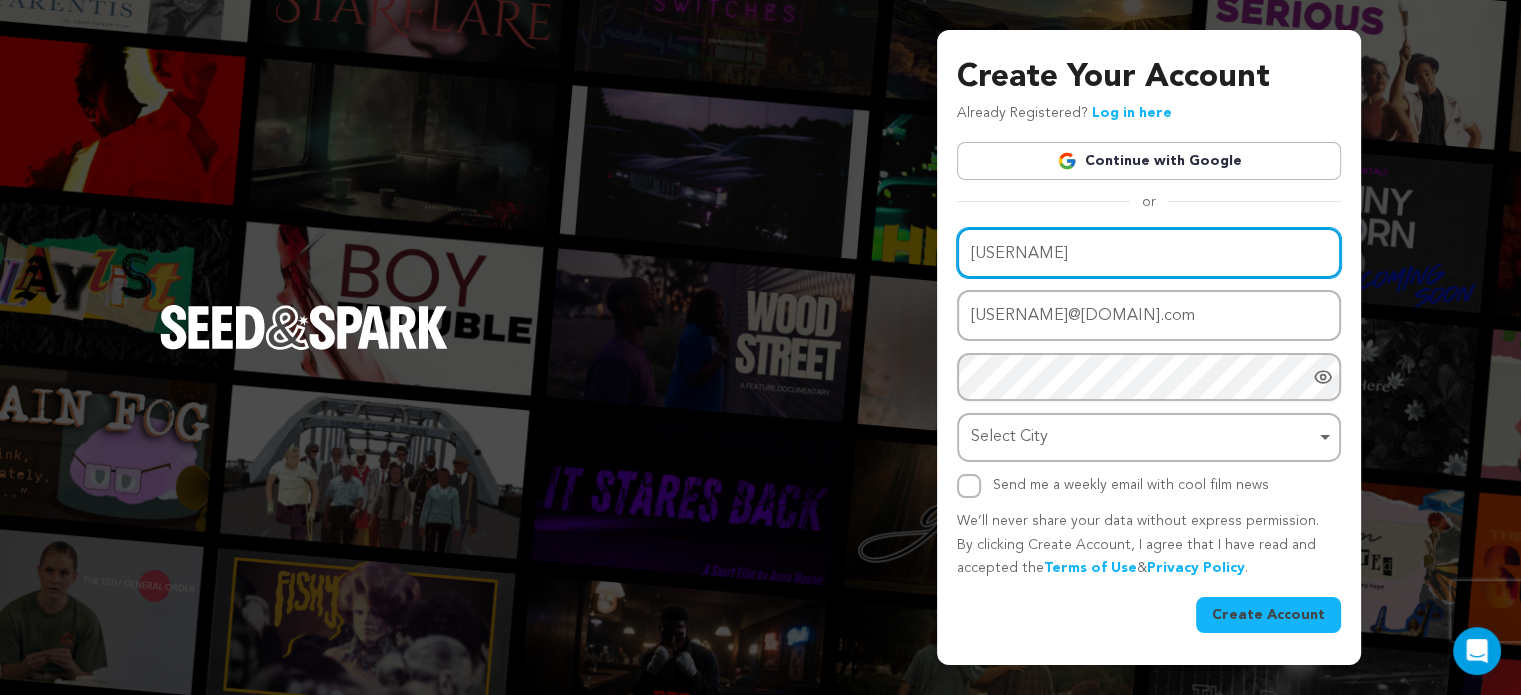 type on "dewobod" 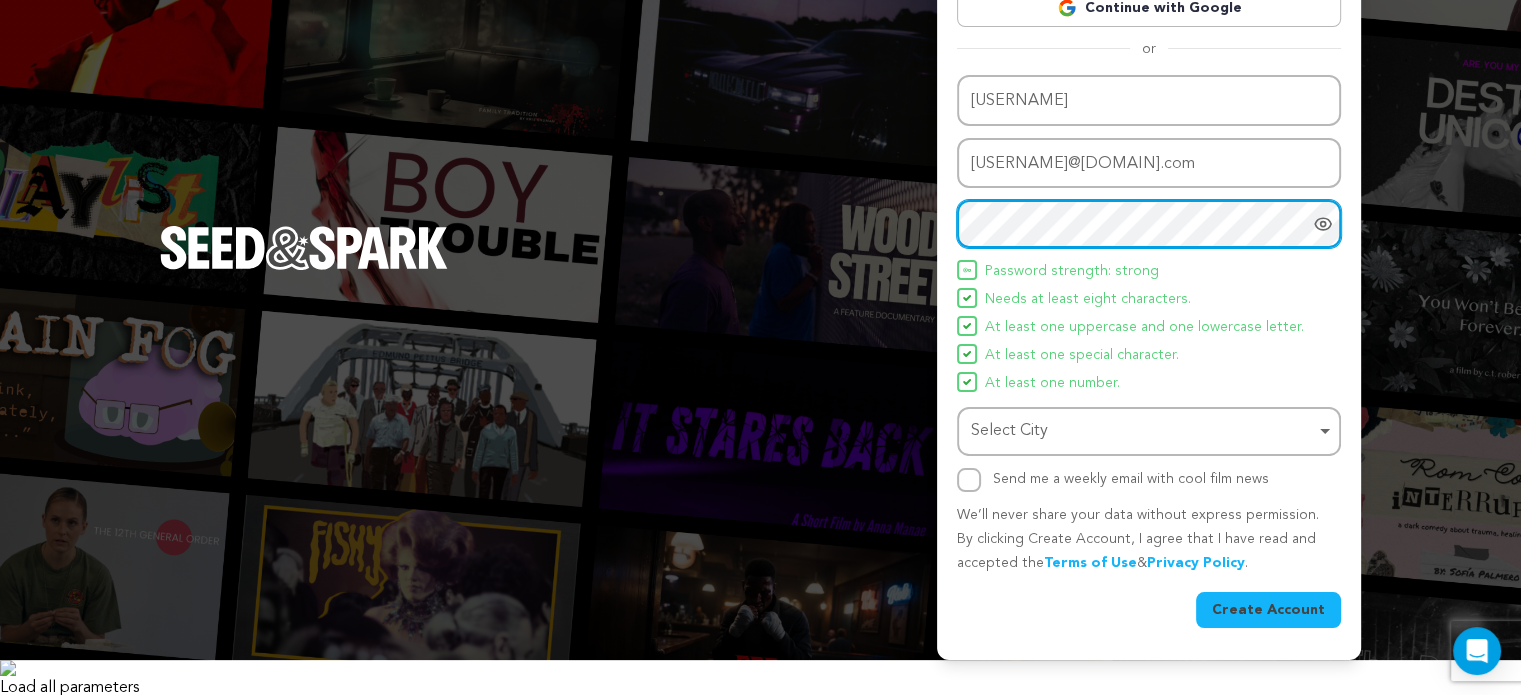 scroll, scrollTop: 126, scrollLeft: 0, axis: vertical 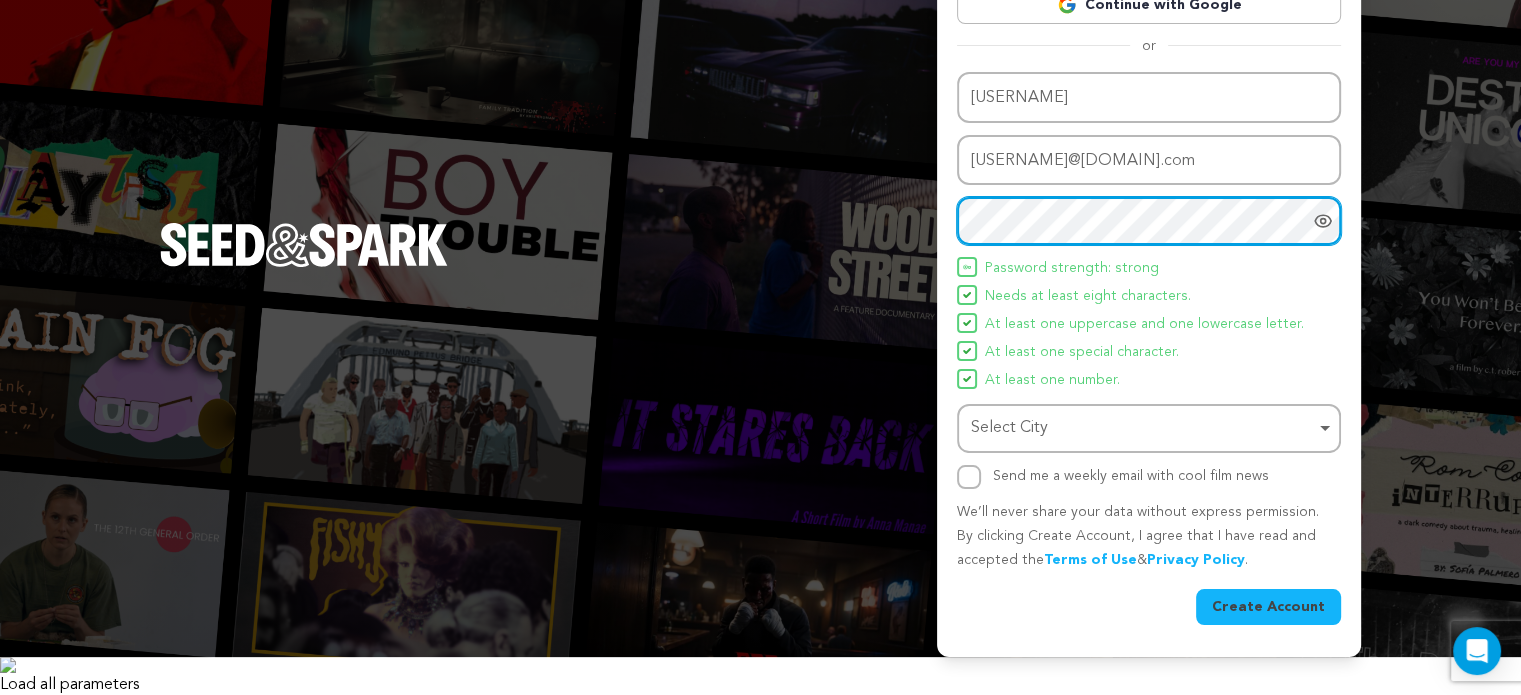 click on "Select City Remove item" at bounding box center [1143, 428] 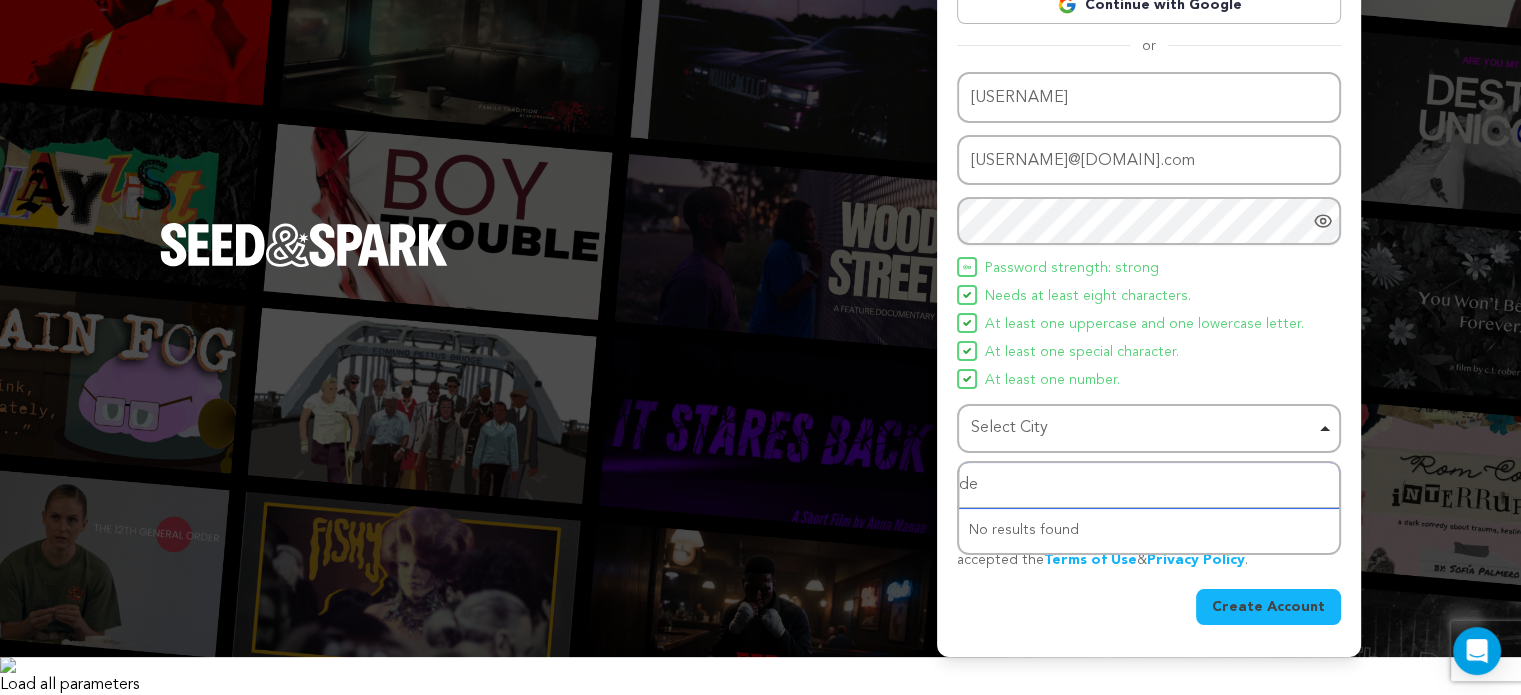 type on "d" 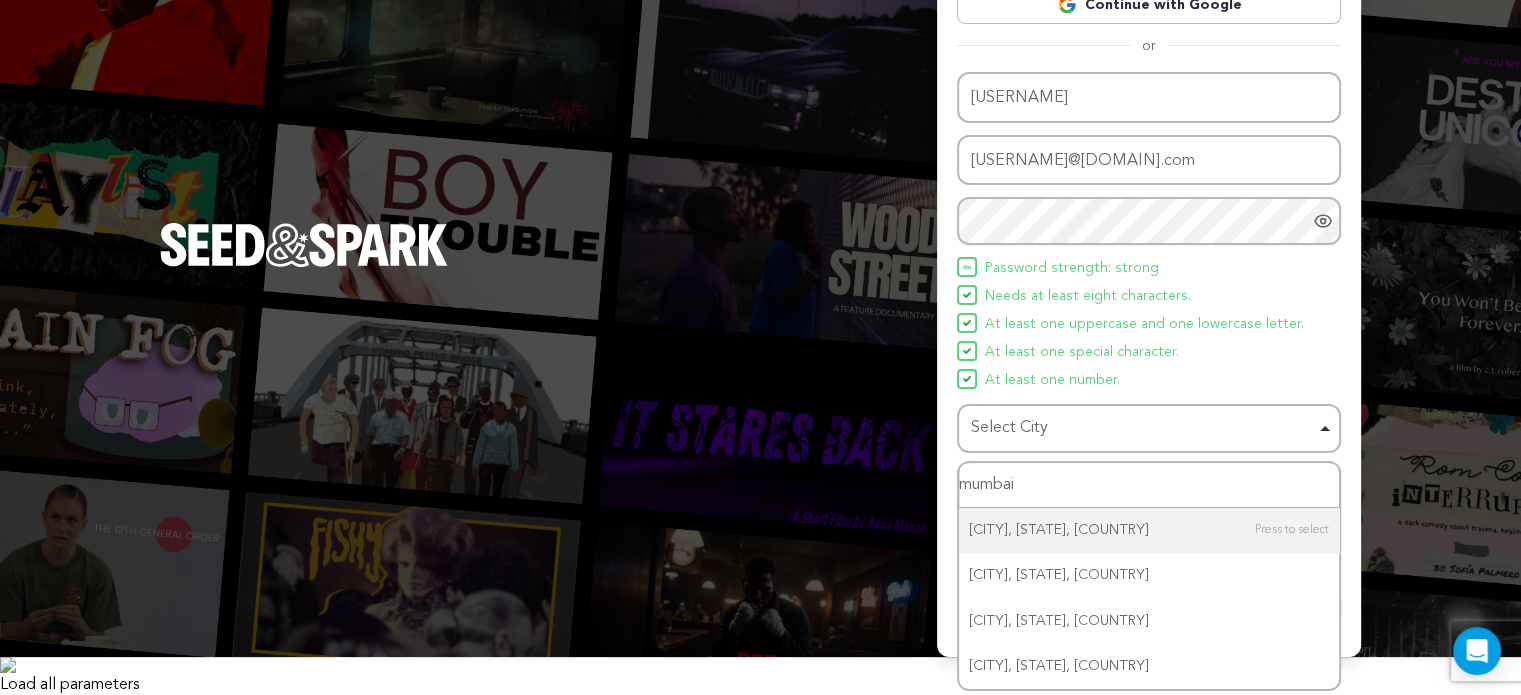 type on "mumbai" 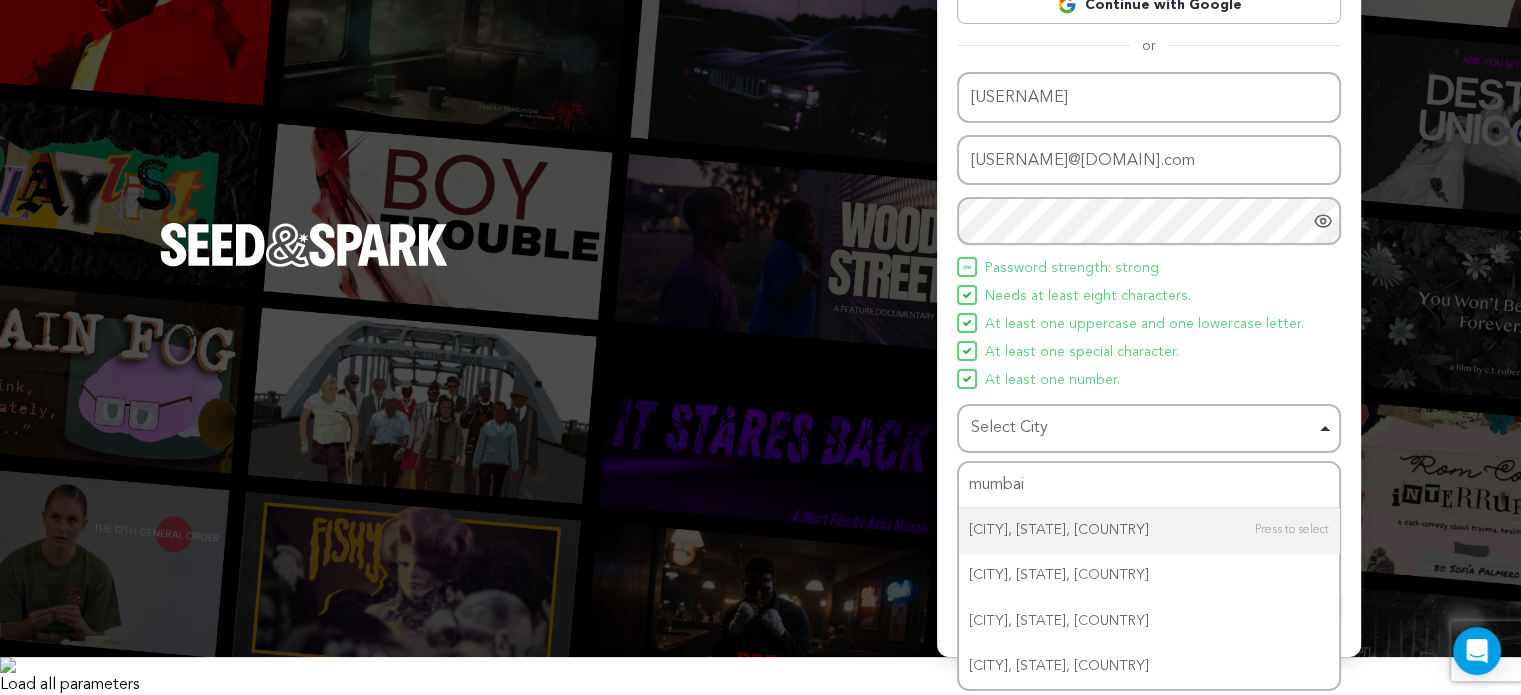 type 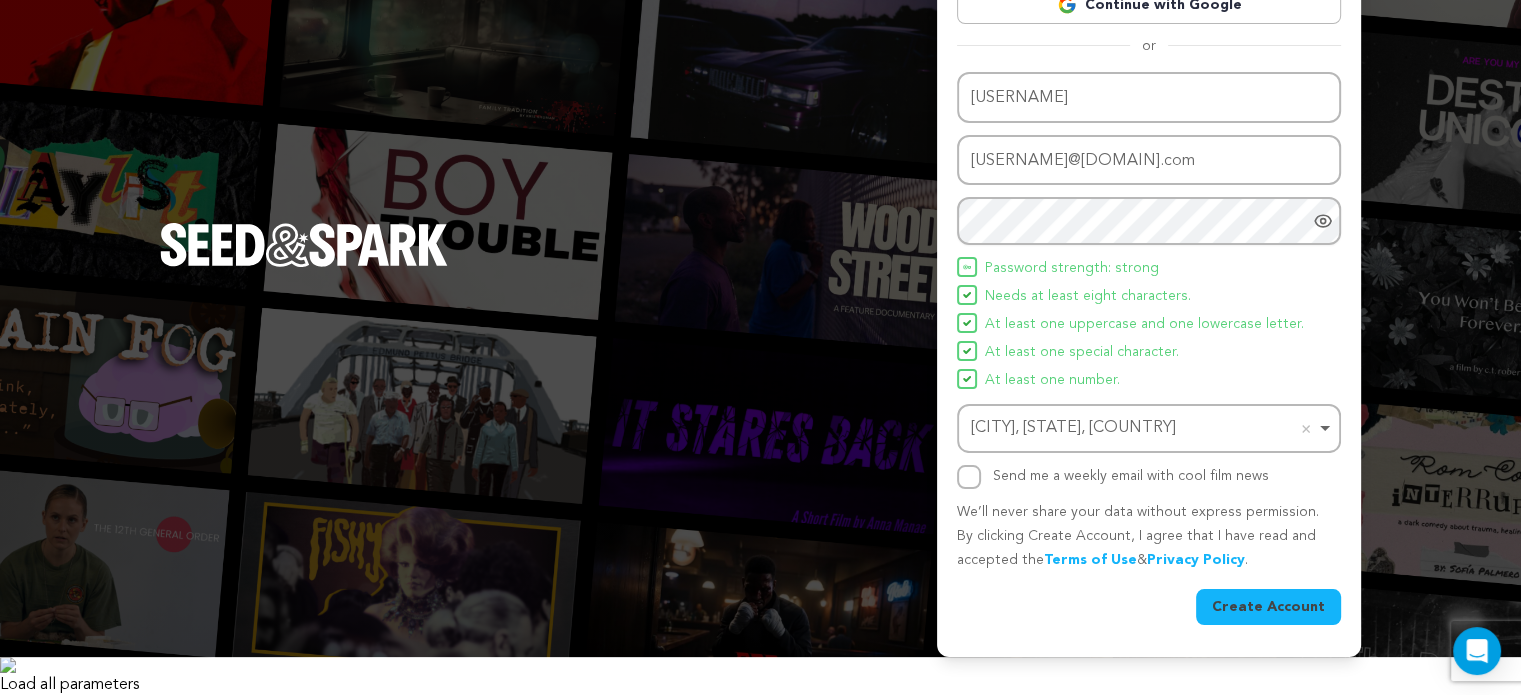 click on "Send me a weekly email with cool film news" at bounding box center (1149, 477) 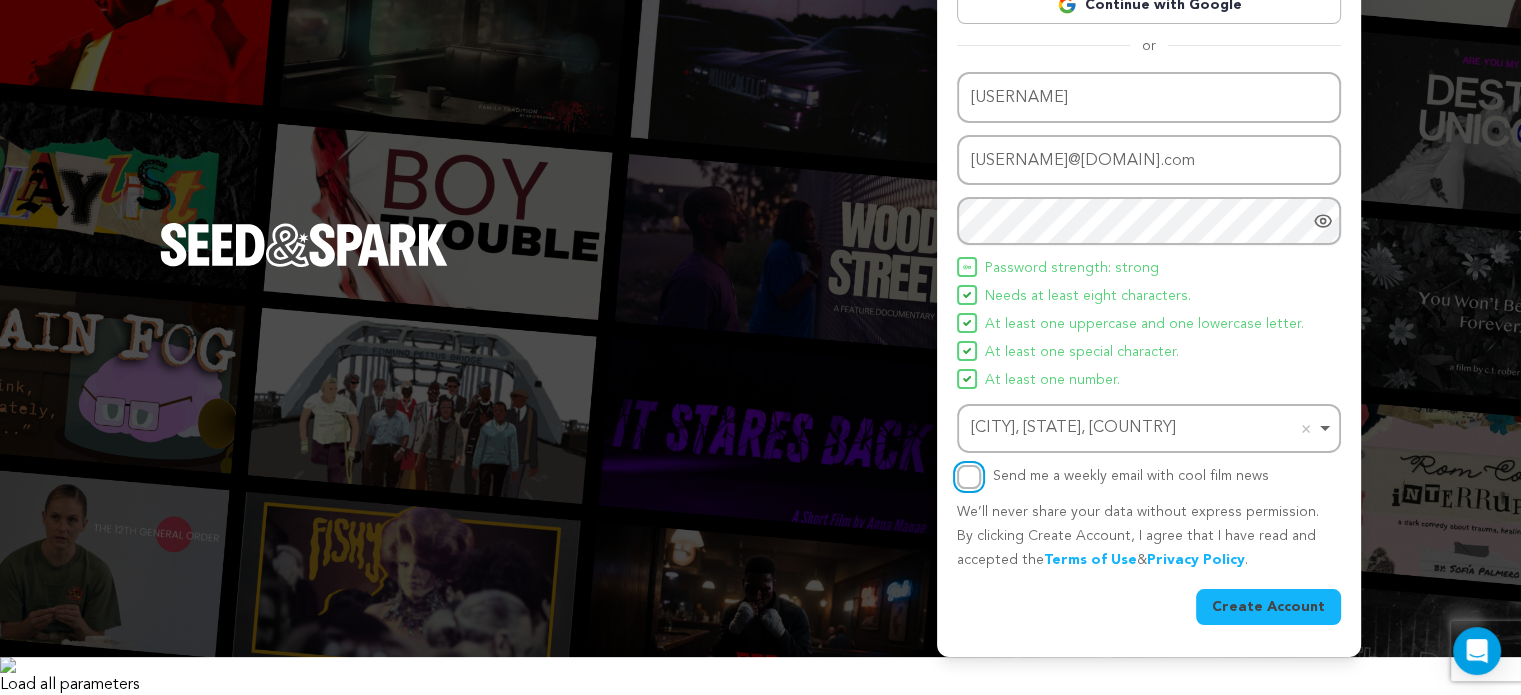 click on "Send me a weekly email with cool film news" at bounding box center (969, 477) 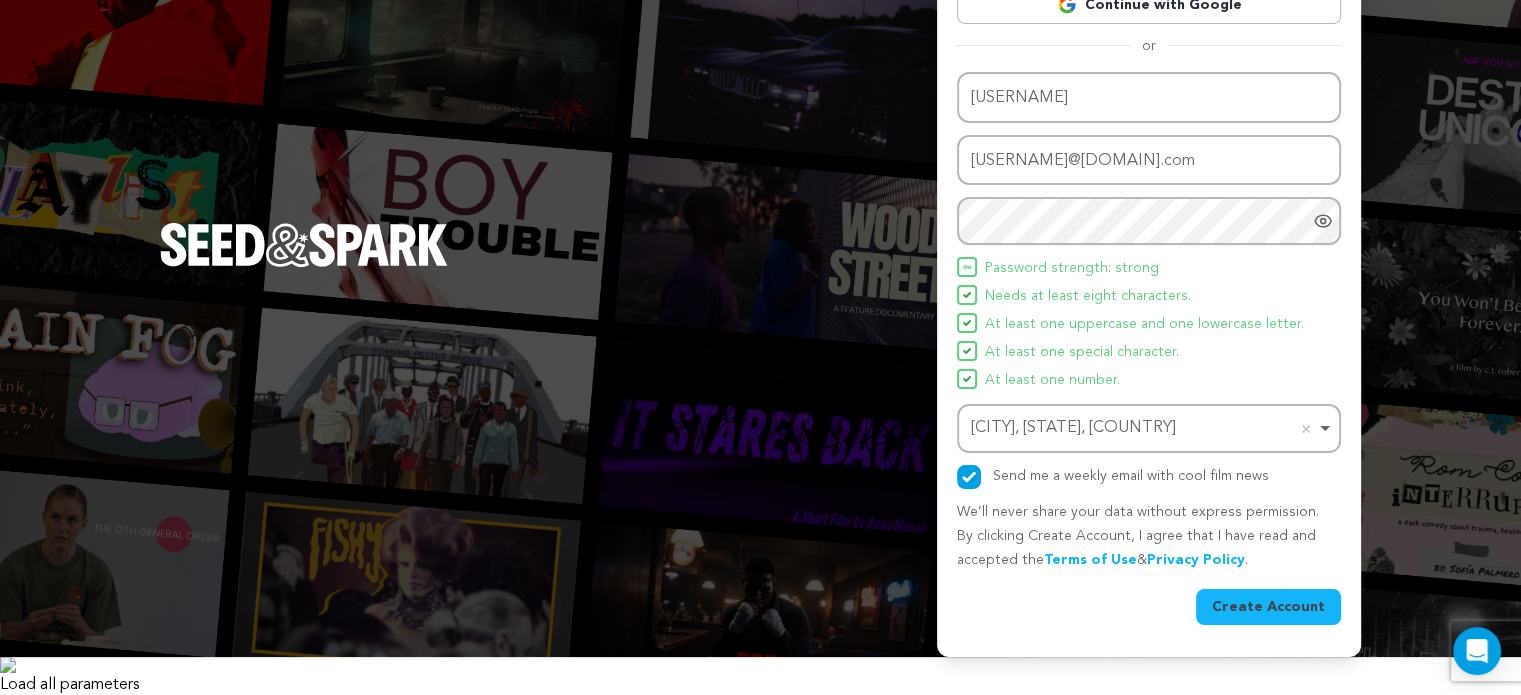 click on "Create Account" at bounding box center [1268, 607] 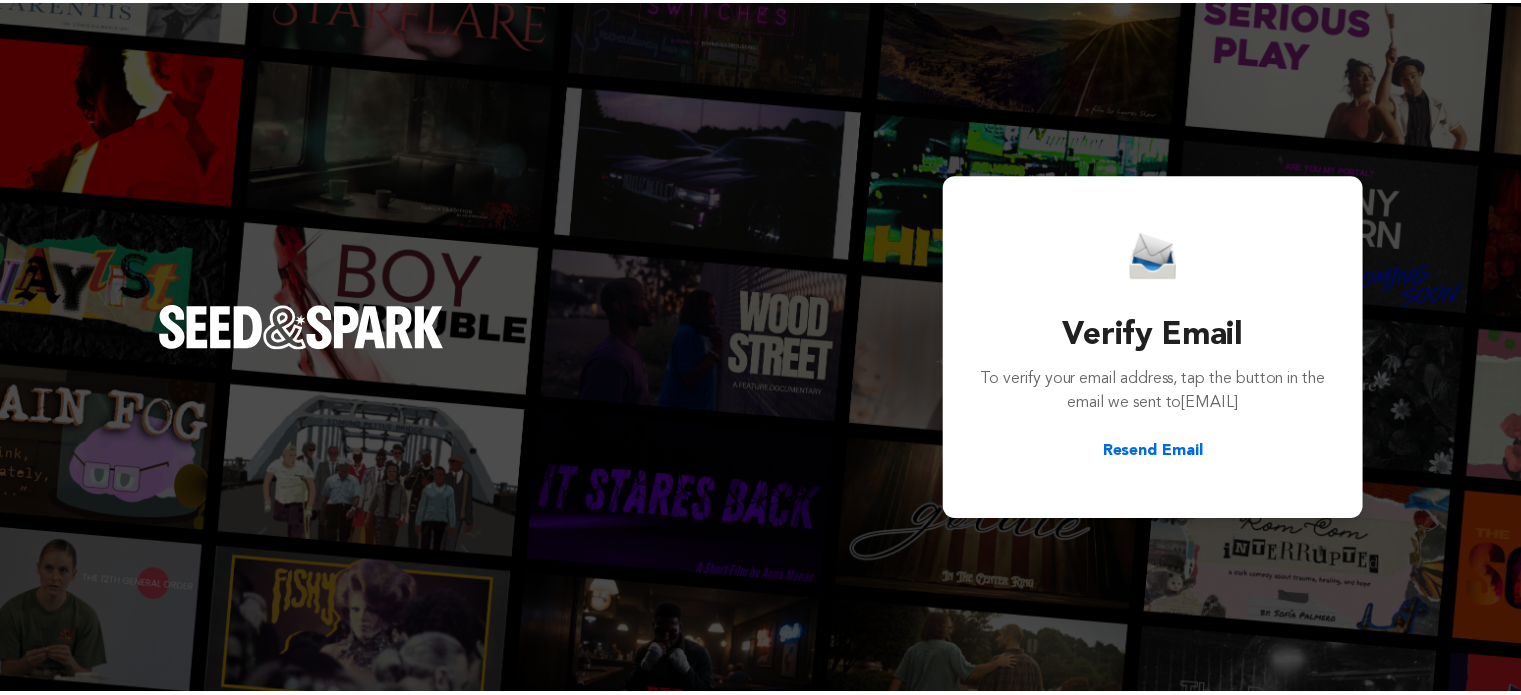 scroll, scrollTop: 0, scrollLeft: 0, axis: both 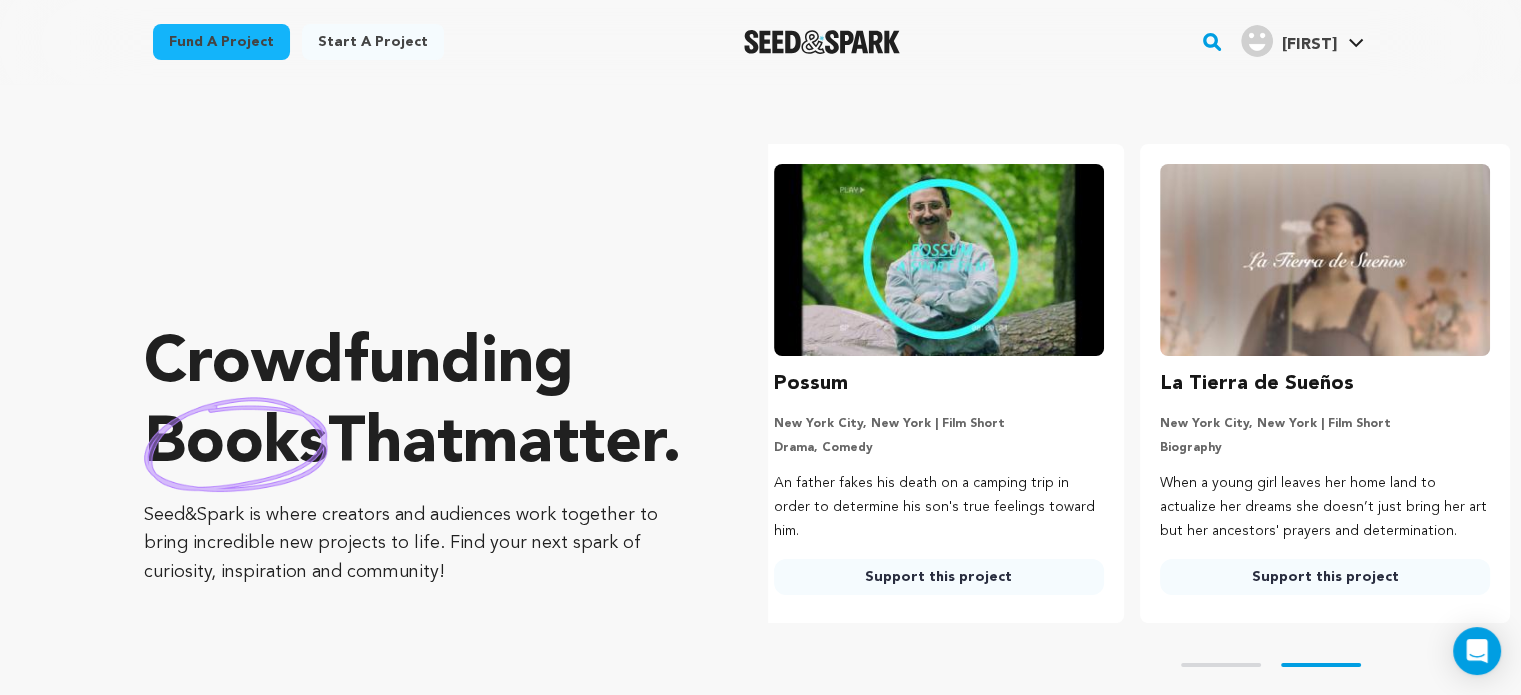 click on "Fund a project
Start a project
Search" at bounding box center [760, 42] 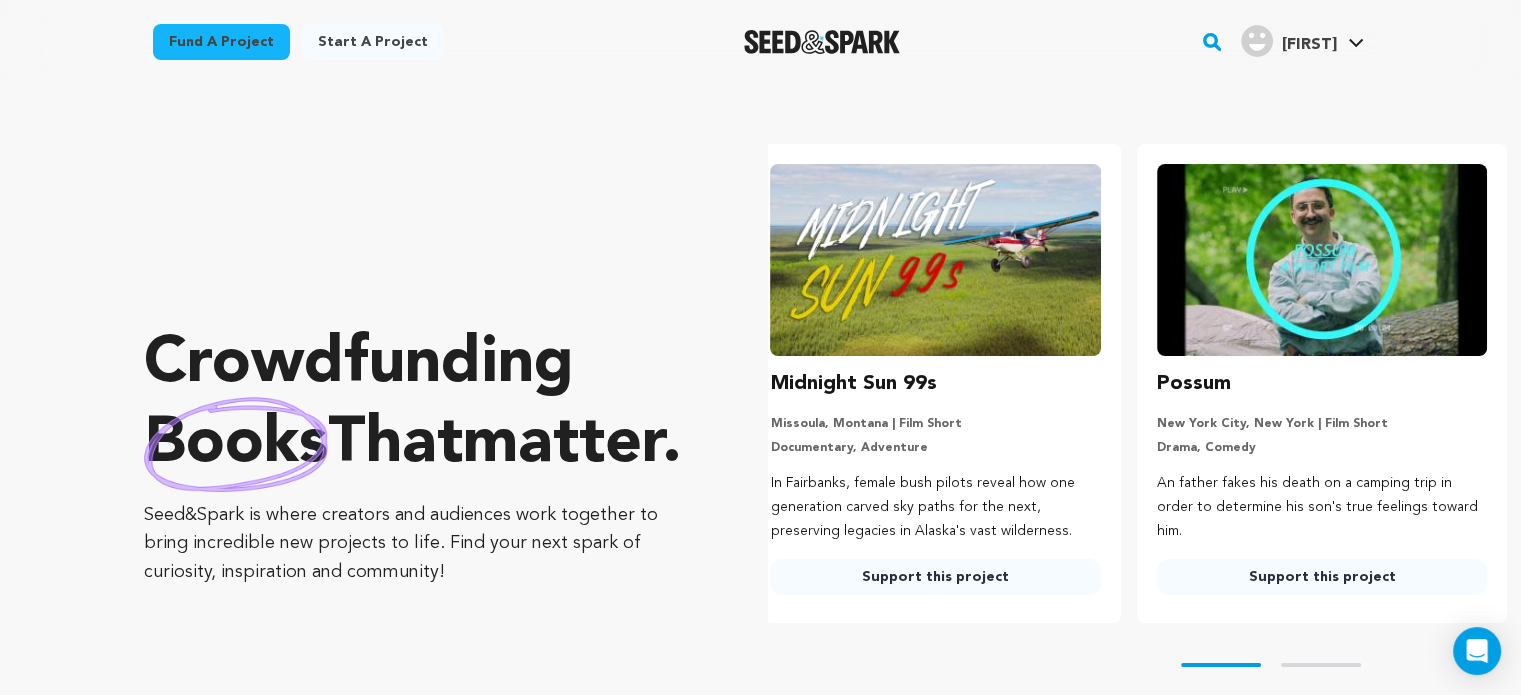 scroll, scrollTop: 0, scrollLeft: 0, axis: both 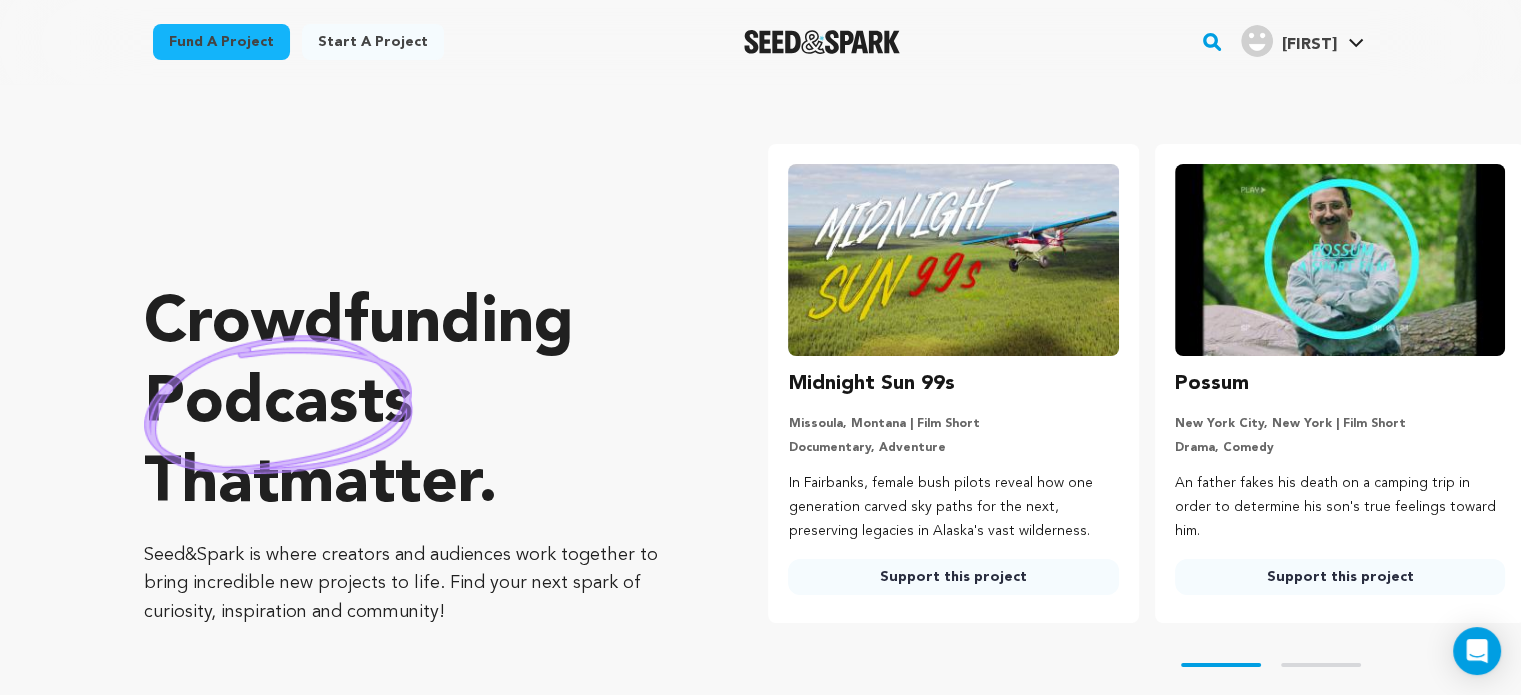 drag, startPoint x: 1436, startPoint y: 273, endPoint x: 1350, endPoint y: 279, distance: 86.209045 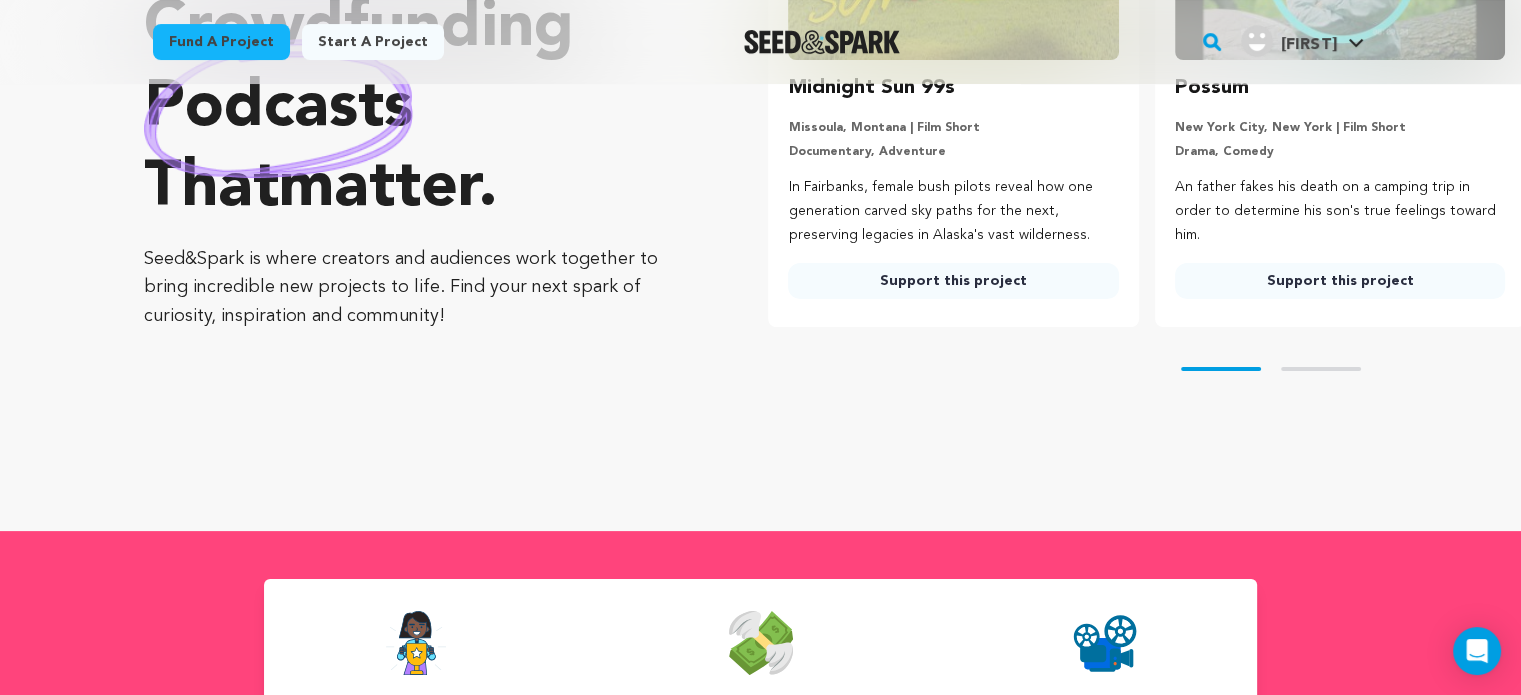 scroll, scrollTop: 0, scrollLeft: 0, axis: both 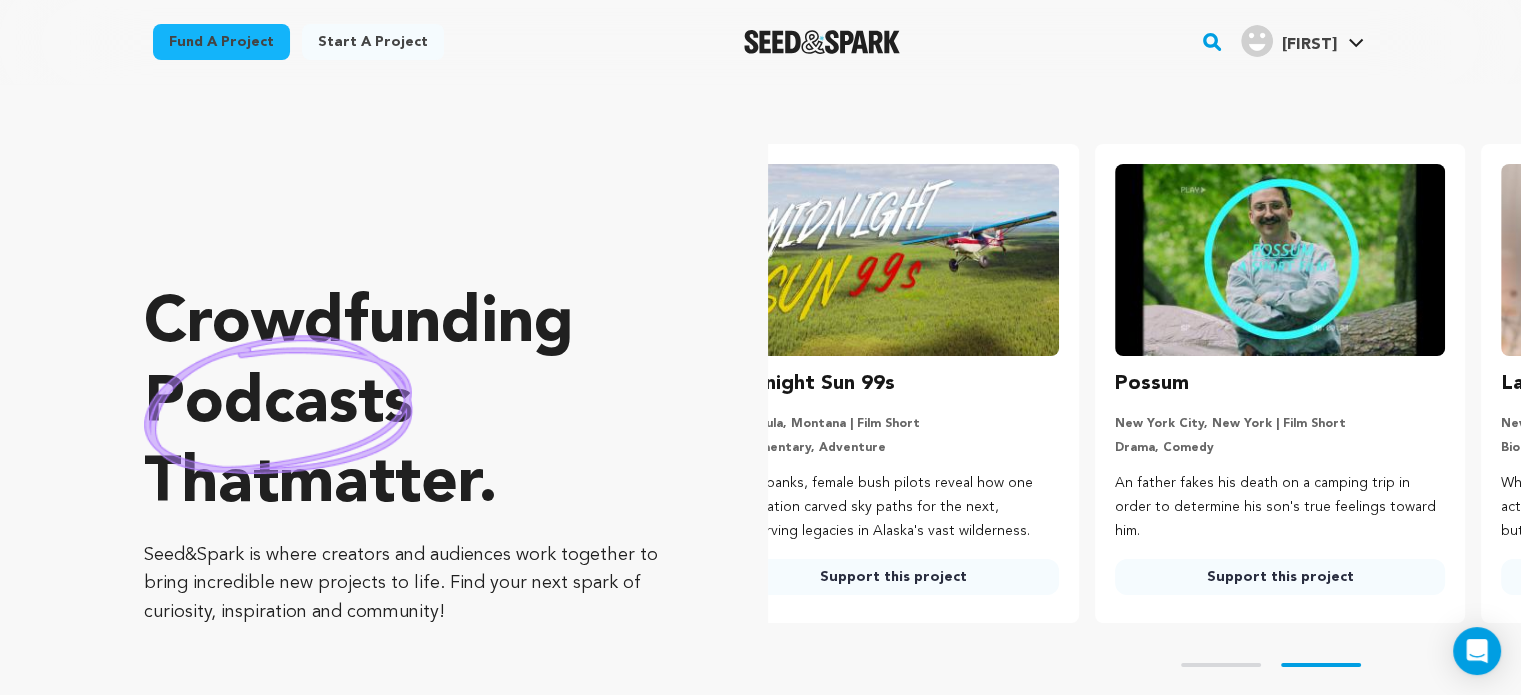 click on "Crowdfunding
podcasts
that  matter .
Seed&Spark is where creators and audiences work together to bring incredible new projects to life. Find your next spark of curiosity, inspiration and community!
Carousel
Skip to previous slide page
Carousel
Carousel" at bounding box center [832, 455] 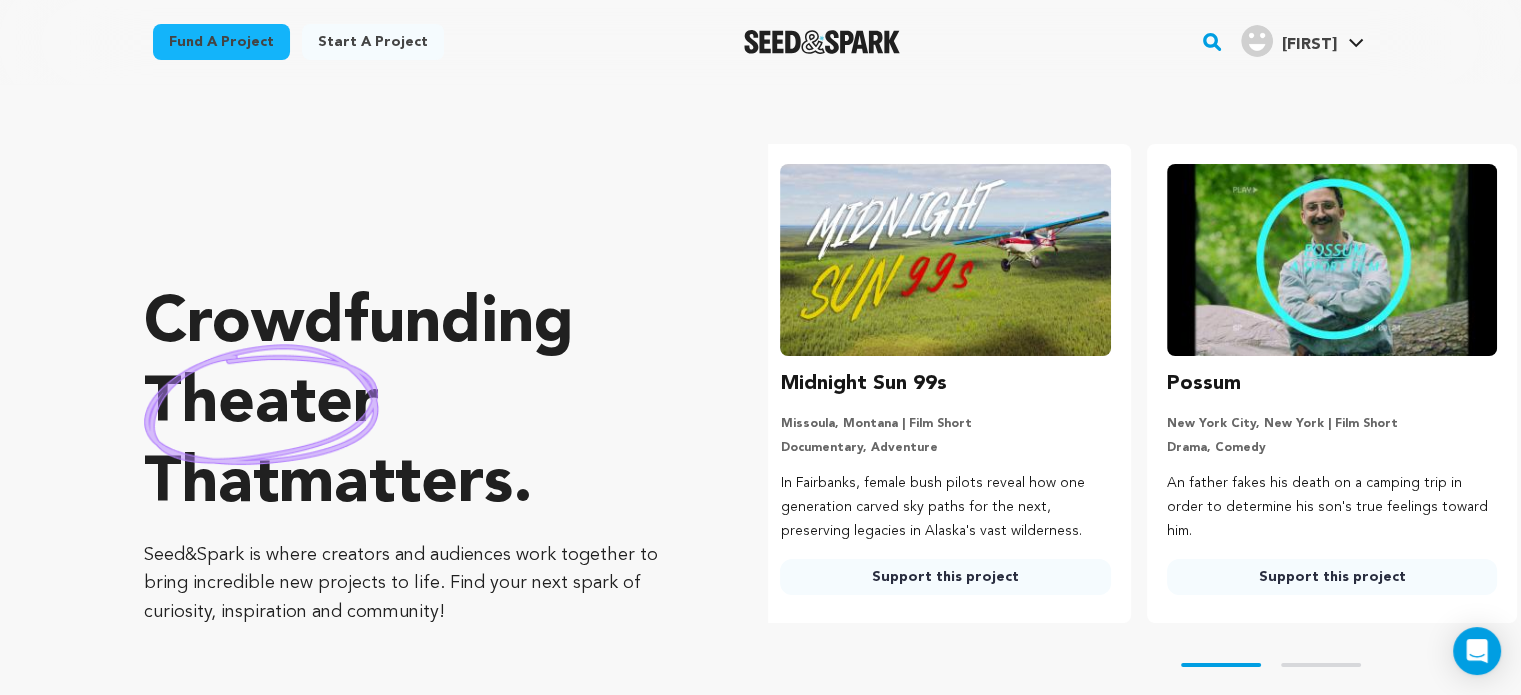 scroll, scrollTop: 0, scrollLeft: 0, axis: both 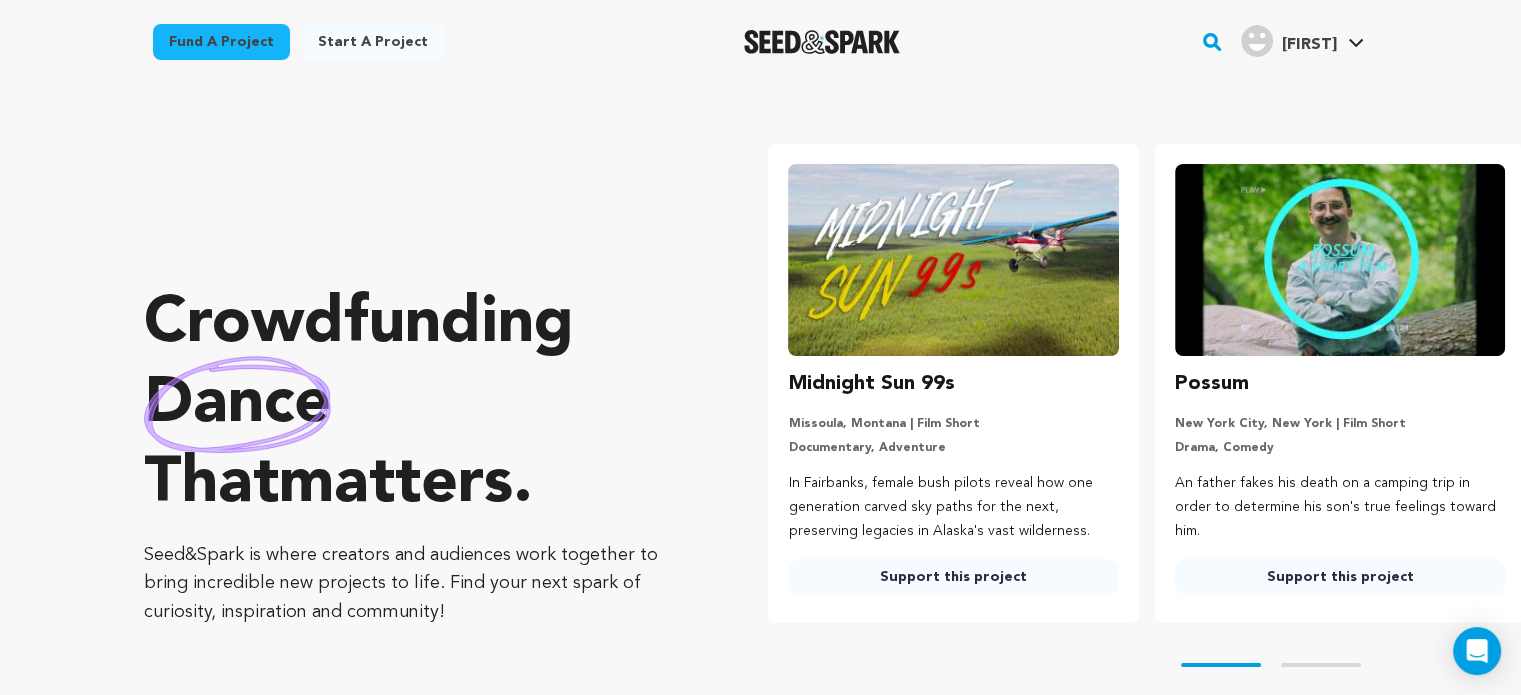 click on "Crowdfunding
dance
that  matters .
Seed&Spark is where creators and audiences work together to bring incredible new projects to life. Find your next spark of curiosity, inspiration and community!
Carousel
Skip to previous slide page
Carousel
Carousel" at bounding box center (832, 455) 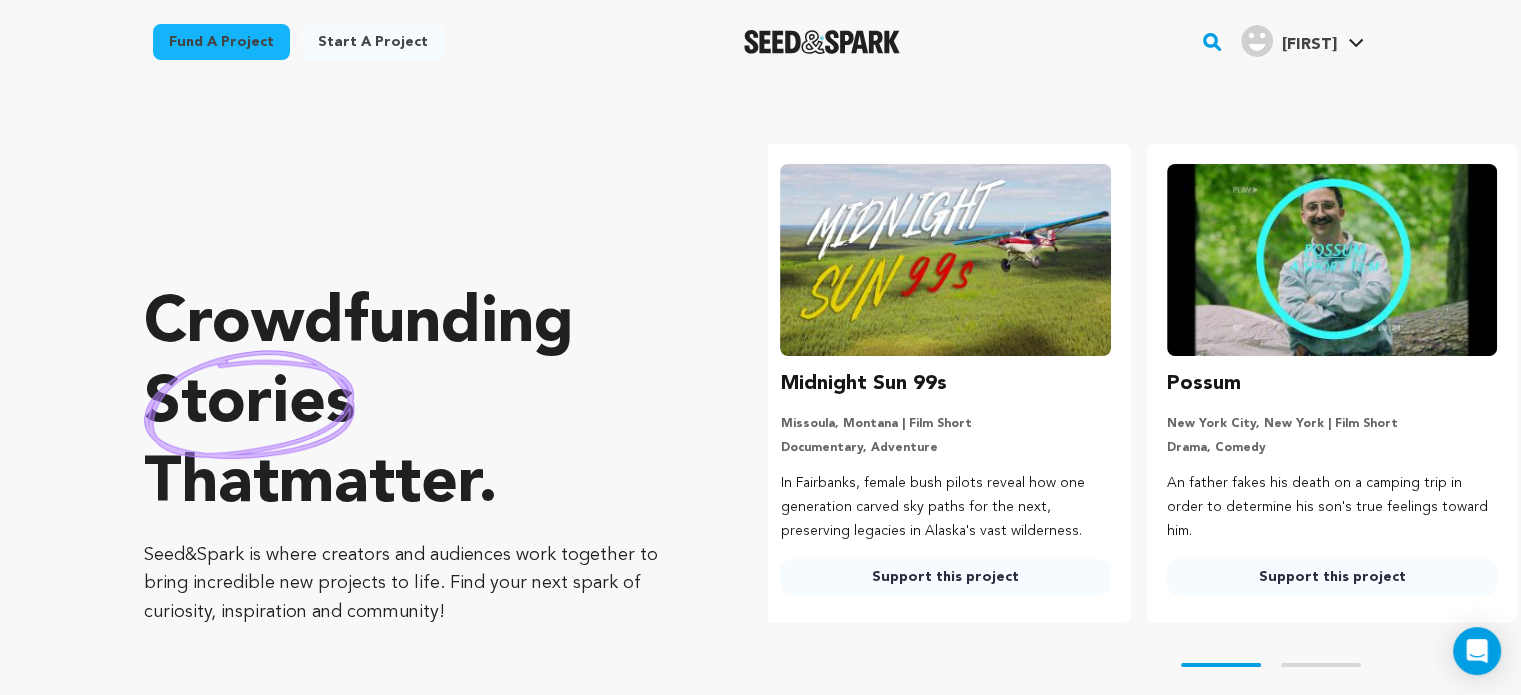 scroll, scrollTop: 0, scrollLeft: 0, axis: both 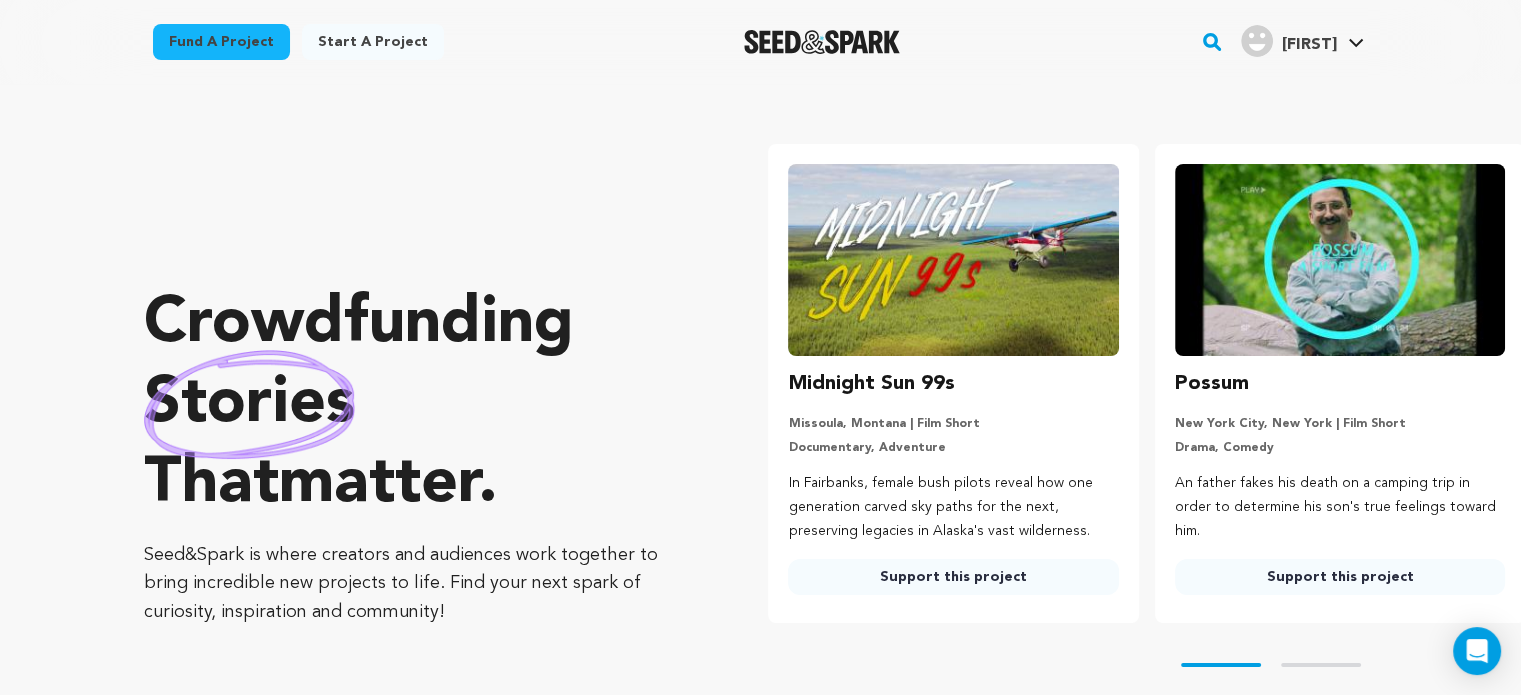 click on "Dewobod" at bounding box center (1308, 45) 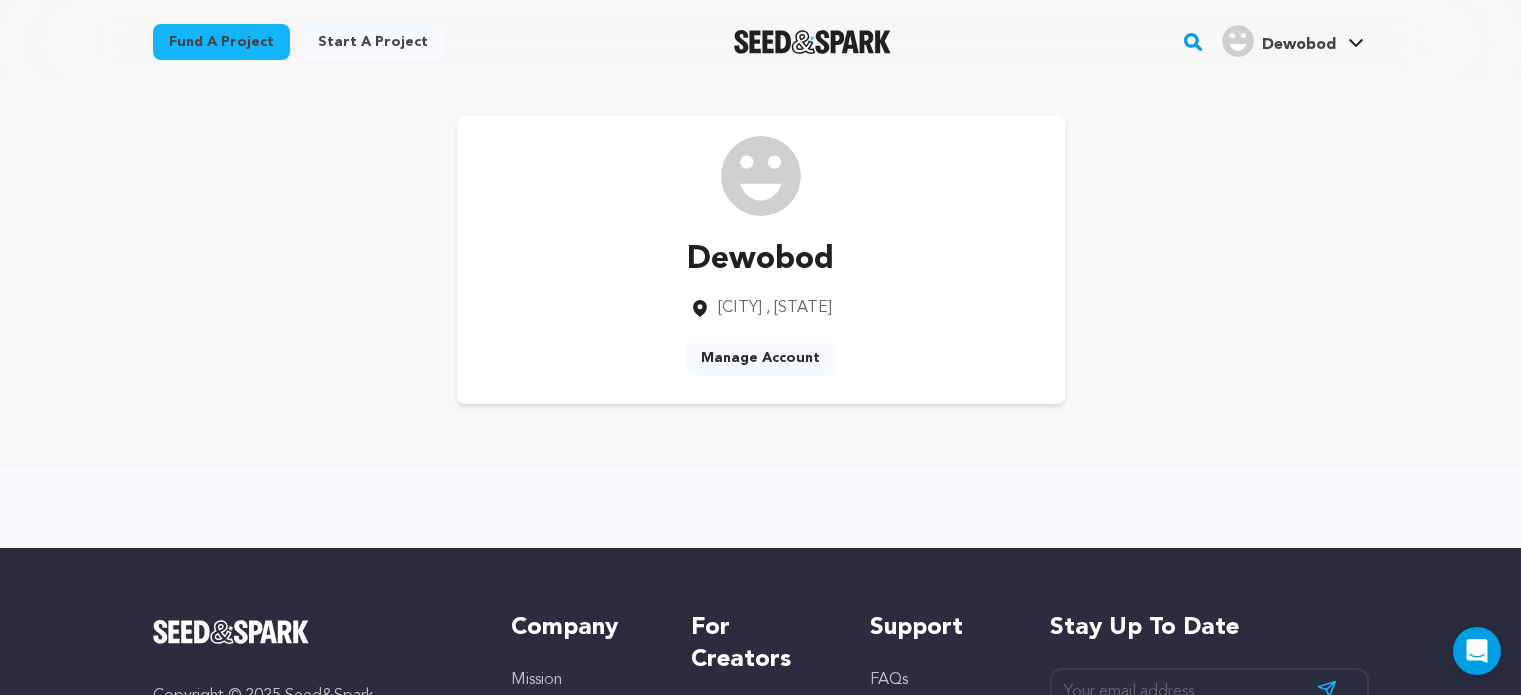 scroll, scrollTop: 0, scrollLeft: 0, axis: both 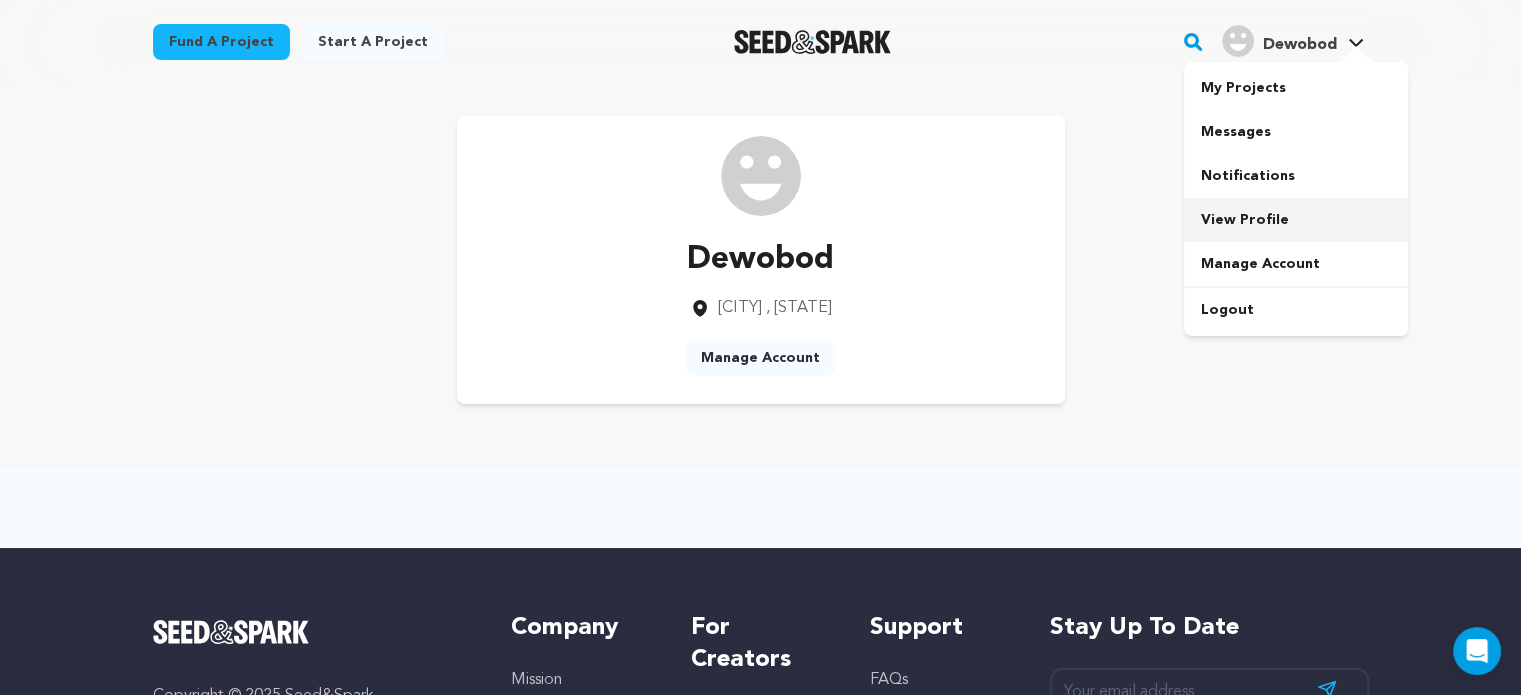 click on "View Profile" at bounding box center [1296, 220] 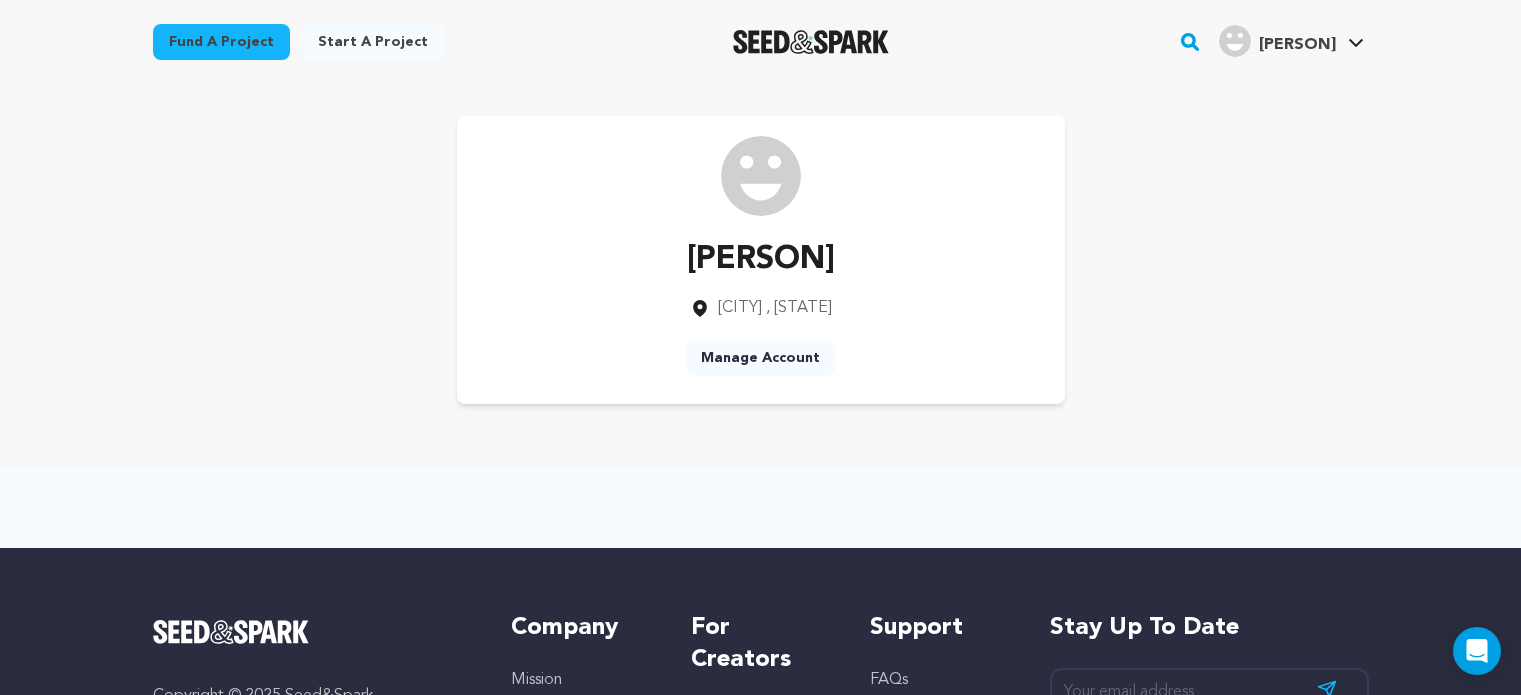 scroll, scrollTop: 0, scrollLeft: 0, axis: both 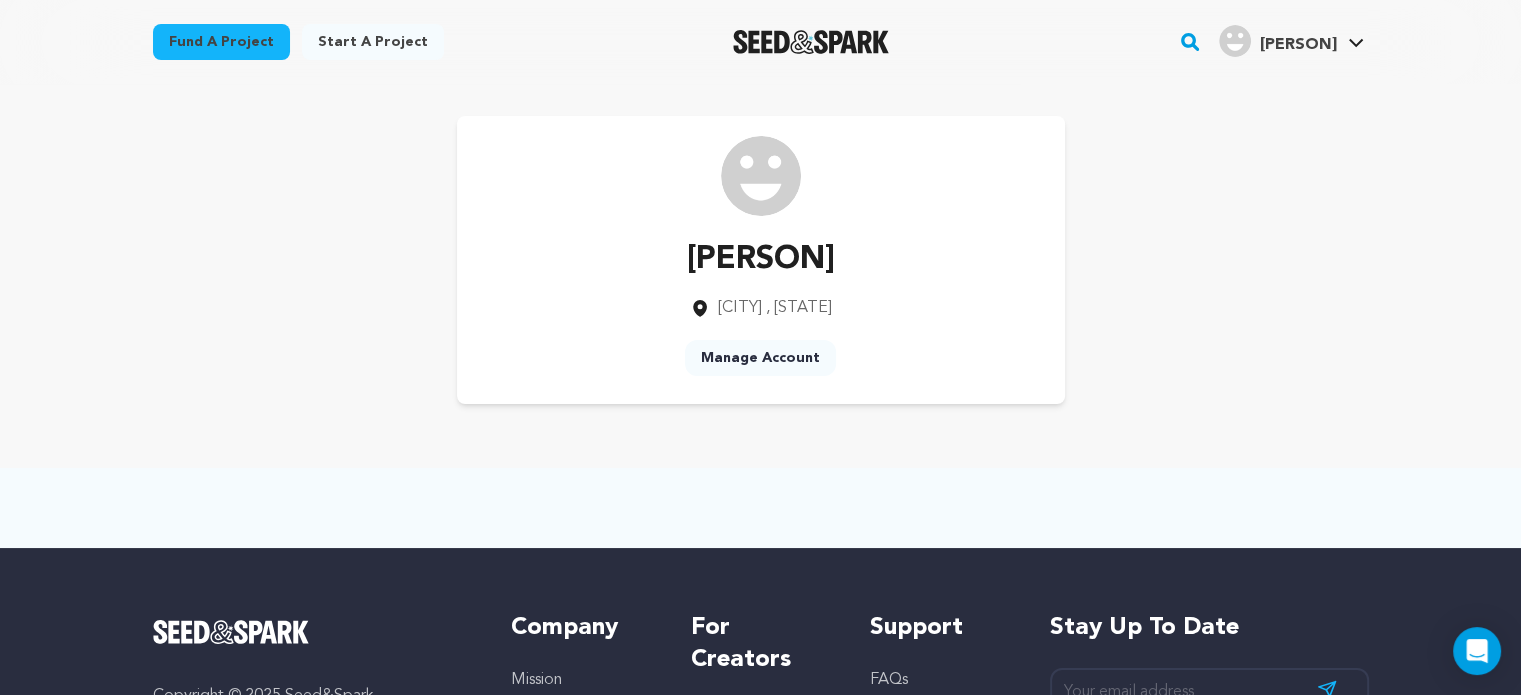 click on "Manage Account" at bounding box center (760, 358) 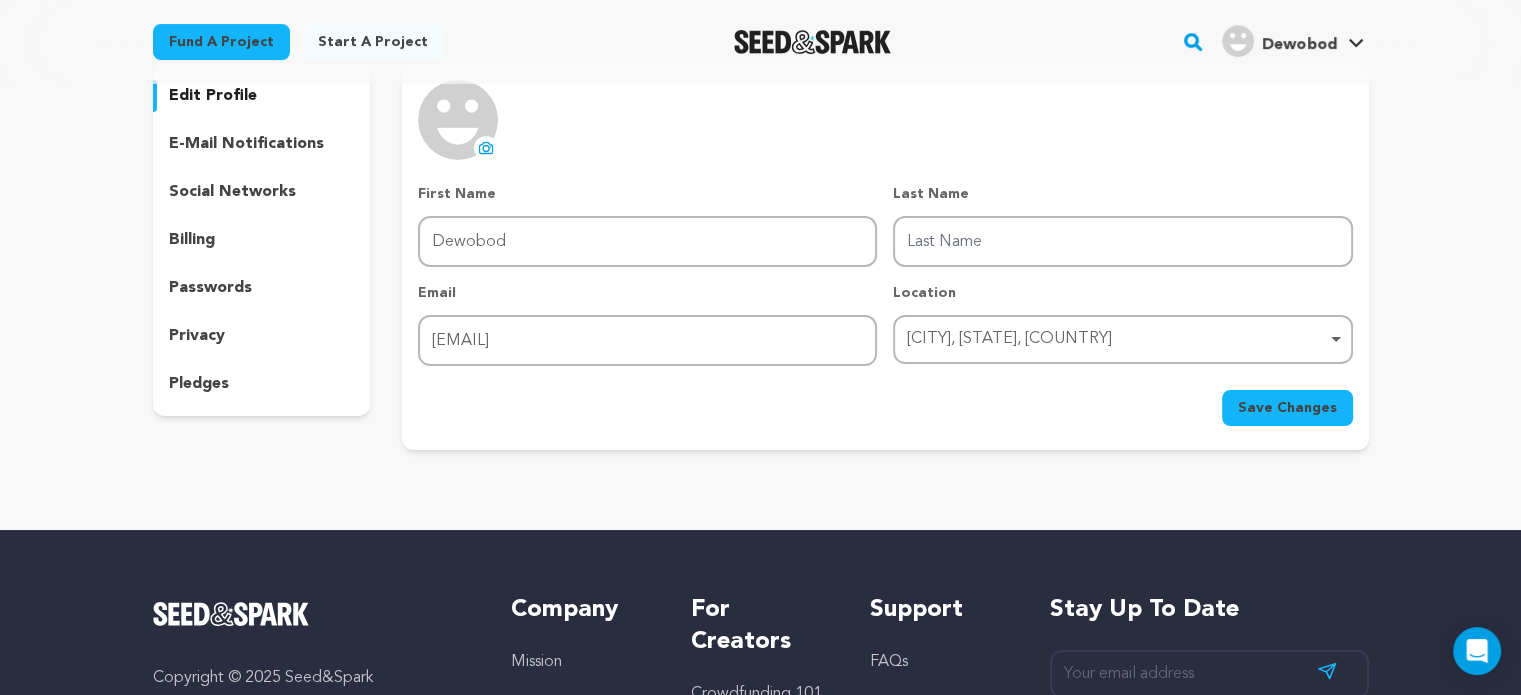 scroll, scrollTop: 100, scrollLeft: 0, axis: vertical 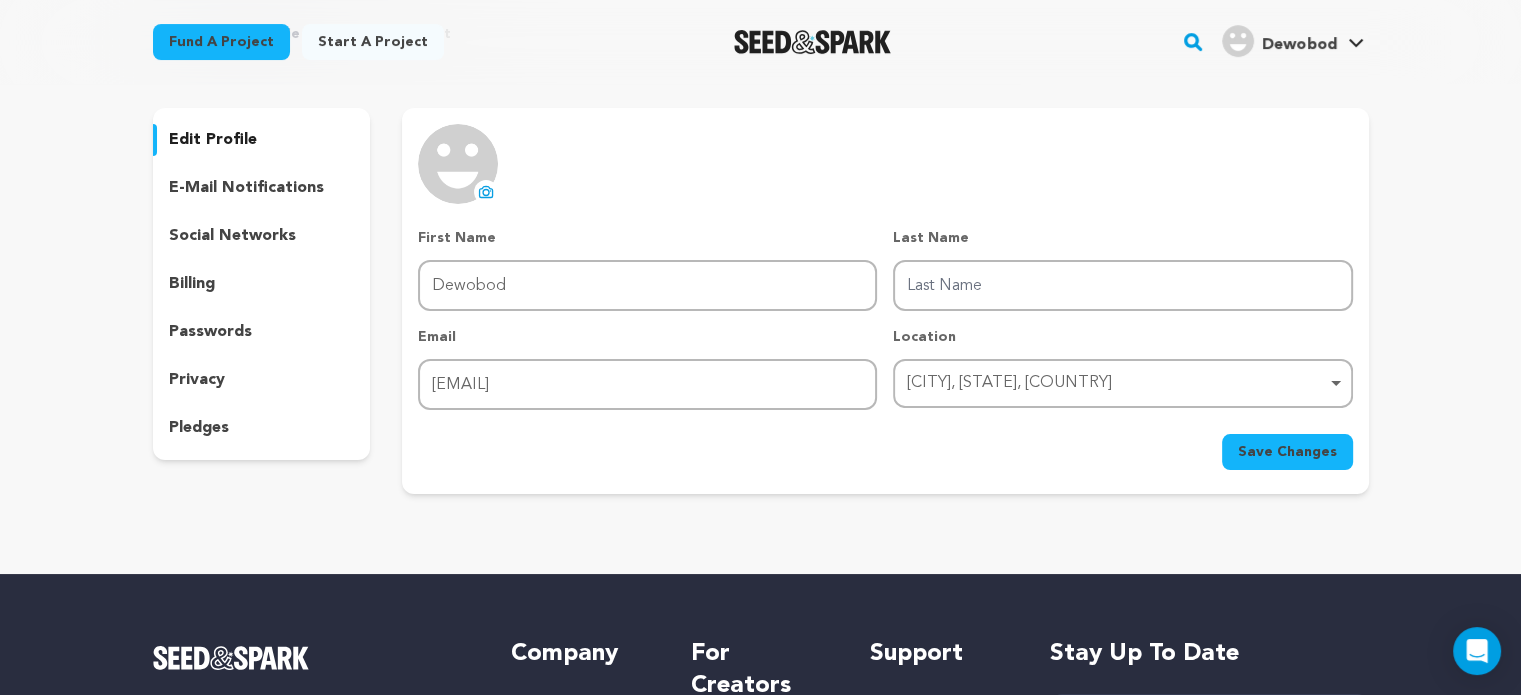 click on "social networks" at bounding box center (262, 236) 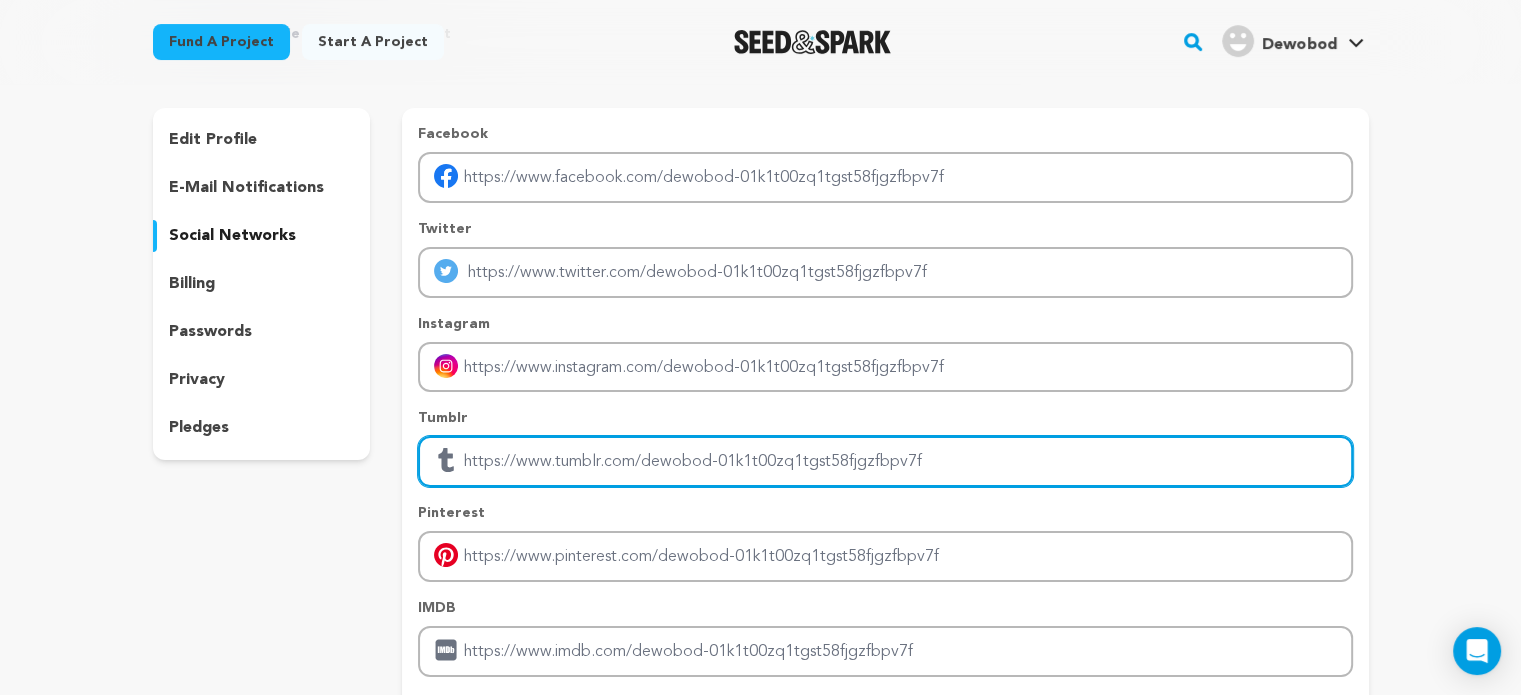 click at bounding box center [885, 461] 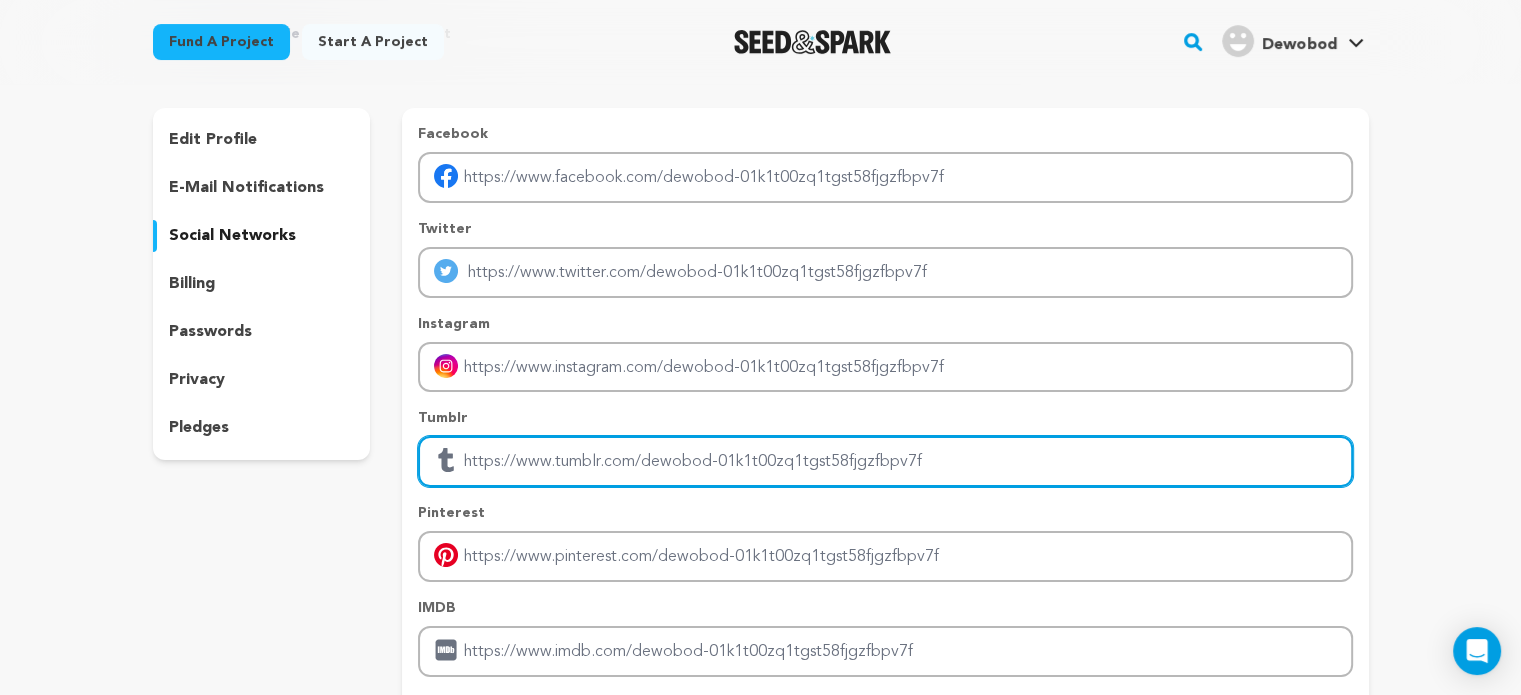 type on "https://mbz.in/collections/kurti-sets" 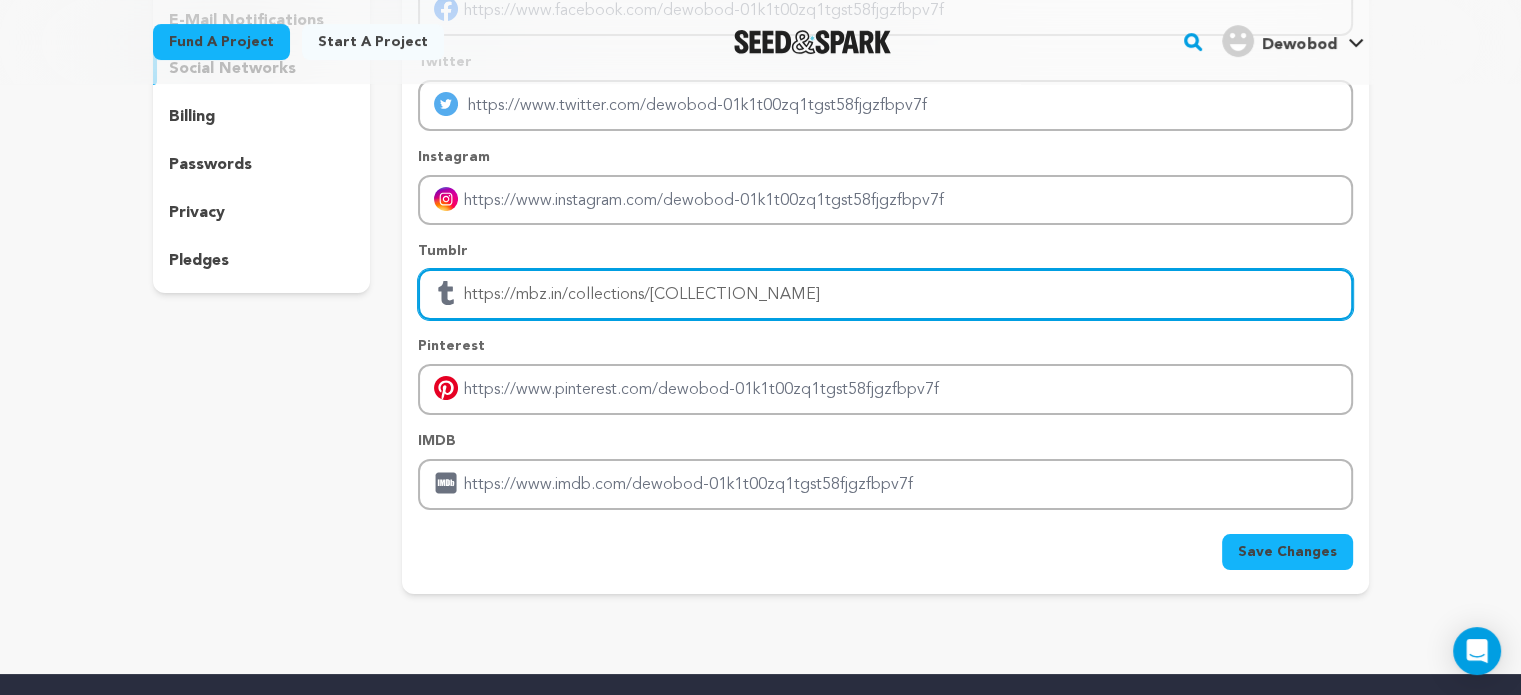 scroll, scrollTop: 300, scrollLeft: 0, axis: vertical 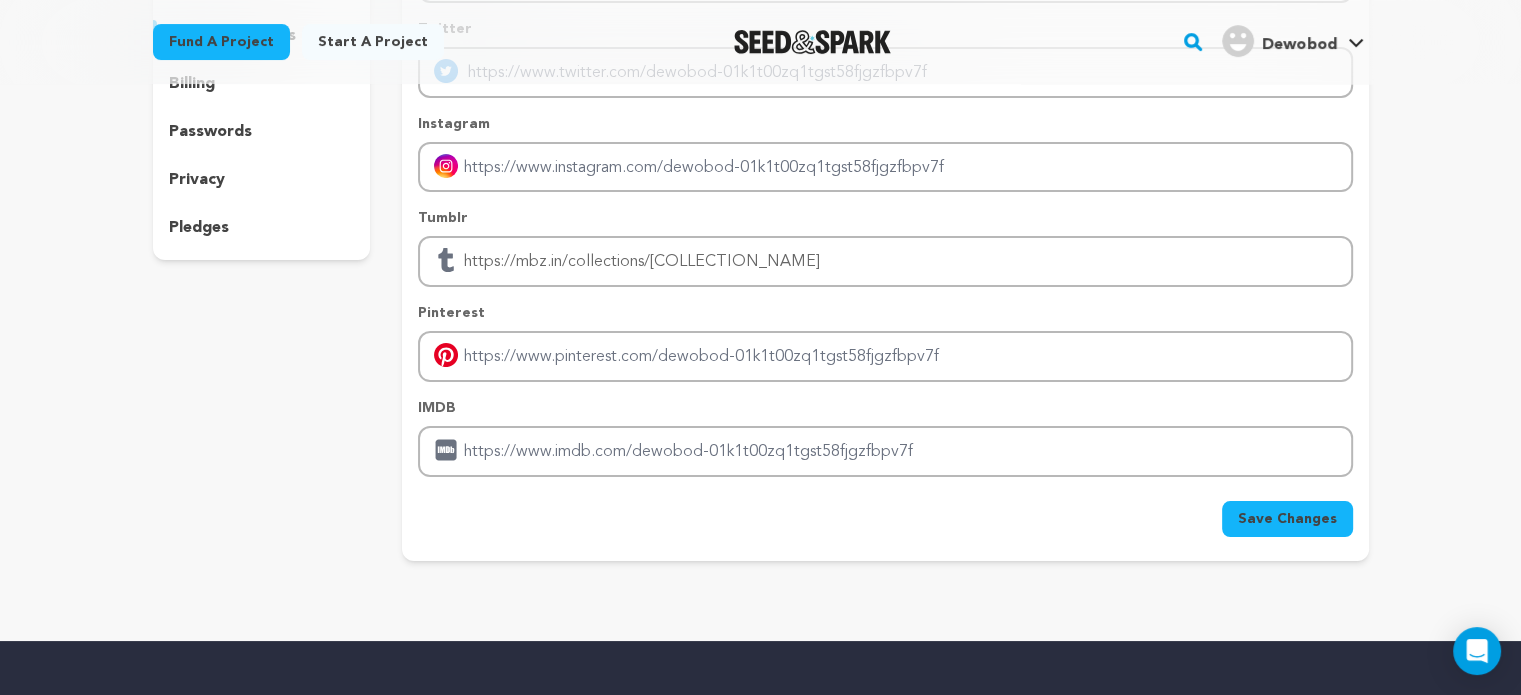 click on "Save Changes" at bounding box center (1287, 519) 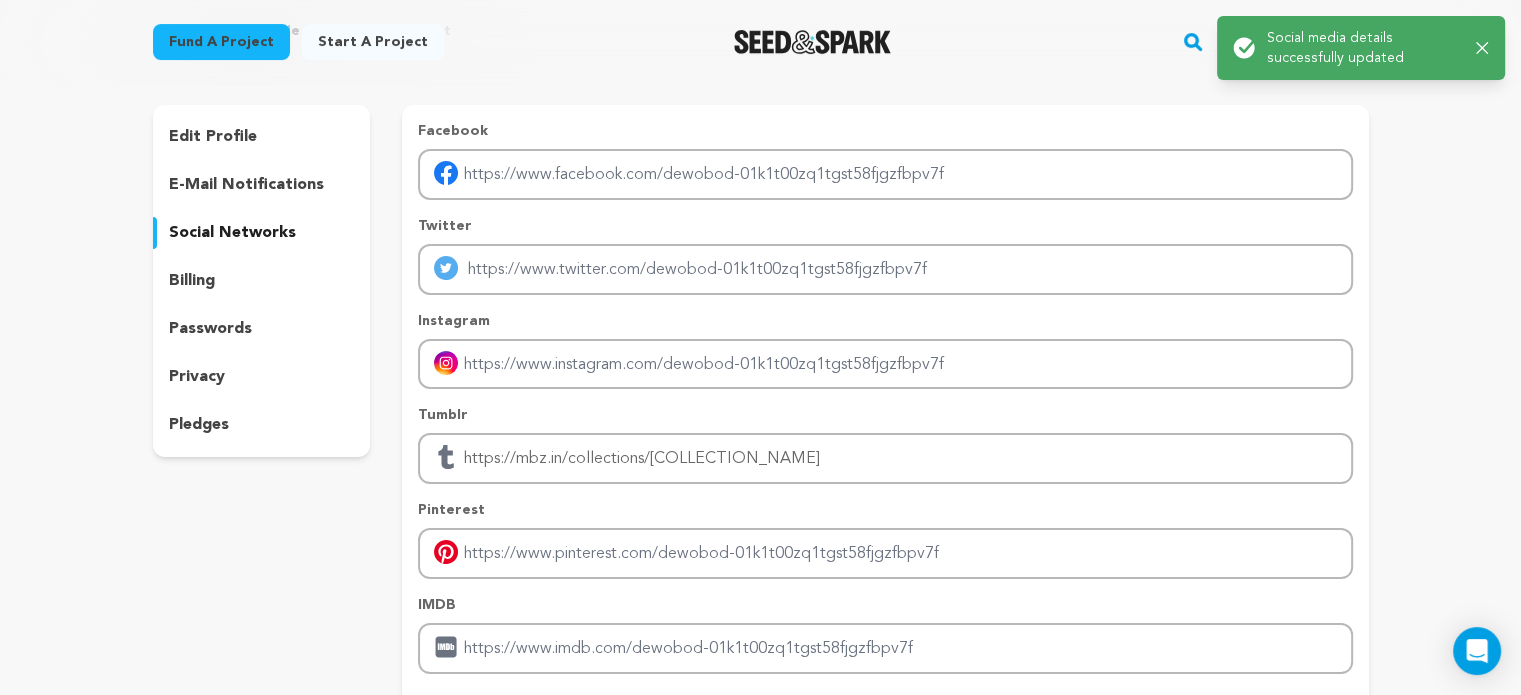 scroll, scrollTop: 100, scrollLeft: 0, axis: vertical 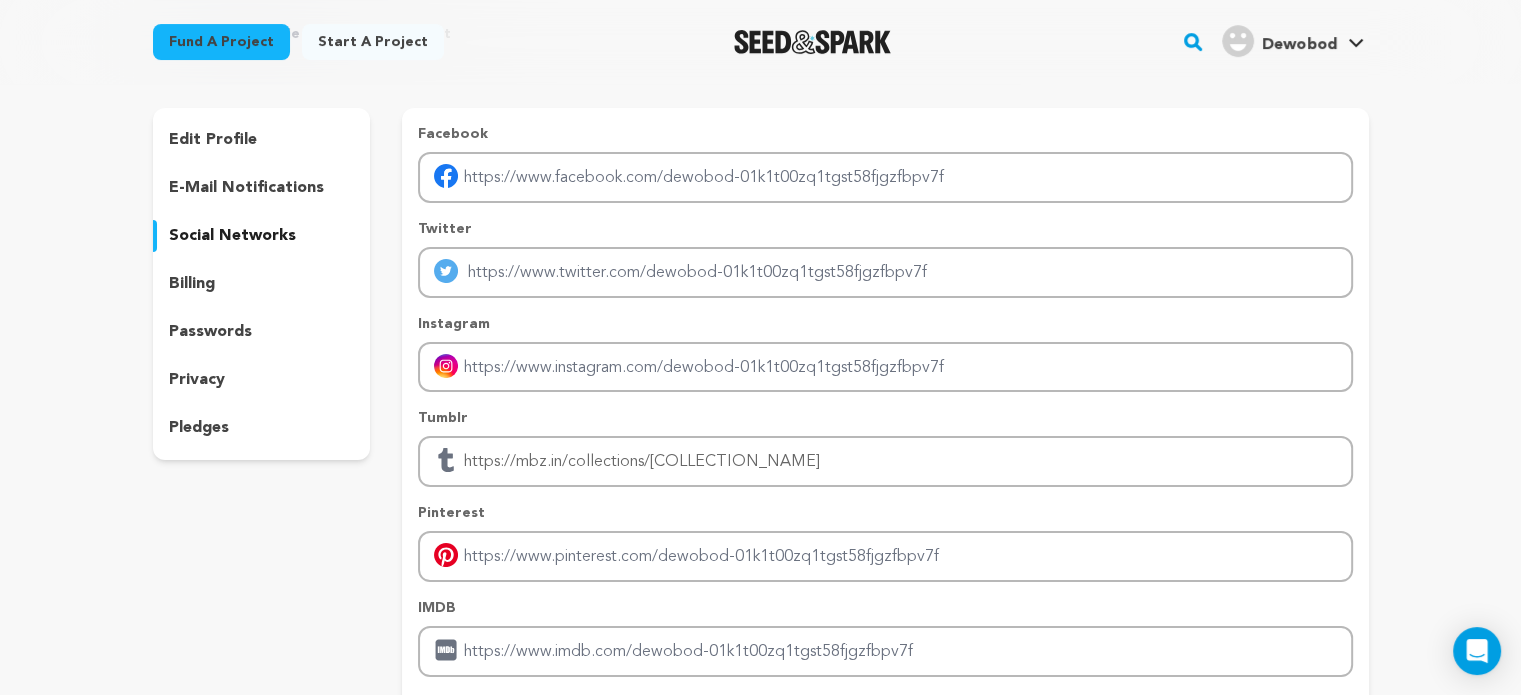 click on "edit profile" at bounding box center (262, 140) 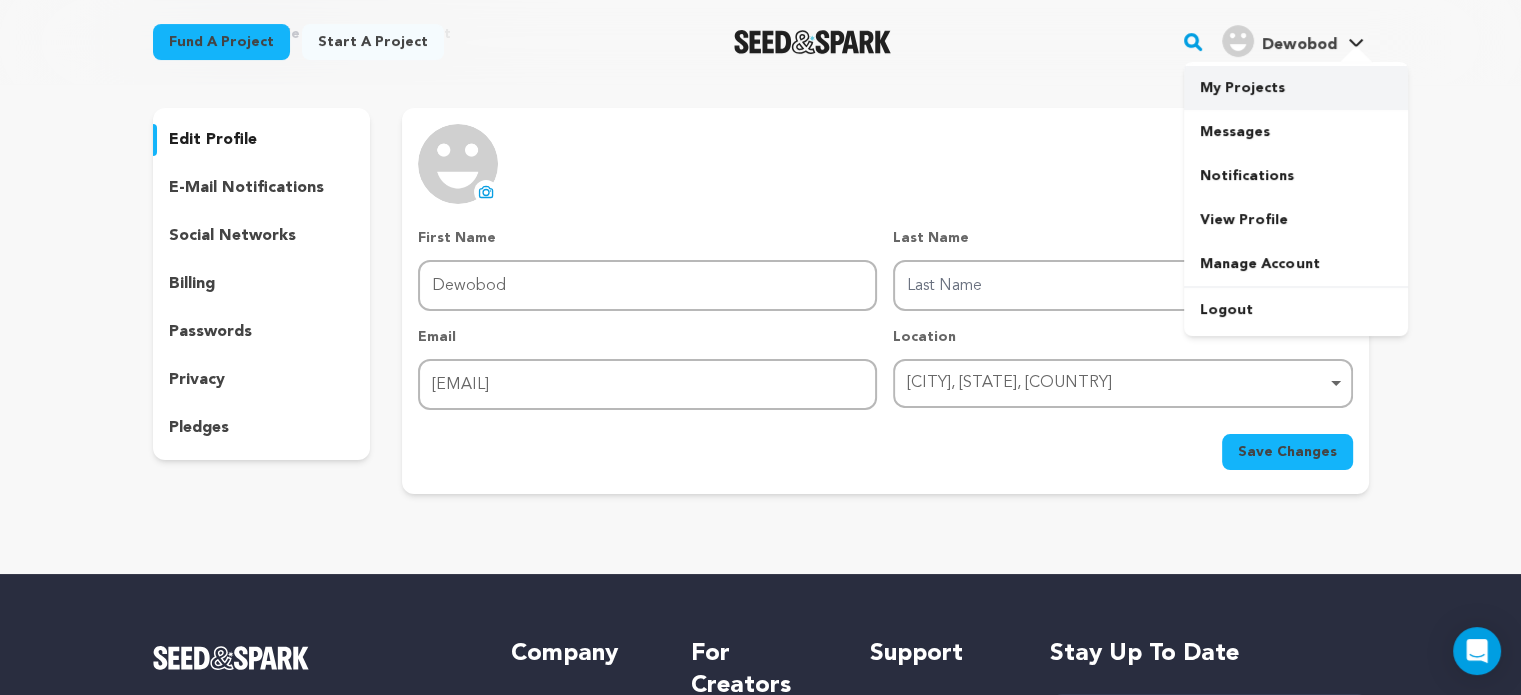 click on "My Projects" at bounding box center (1296, 88) 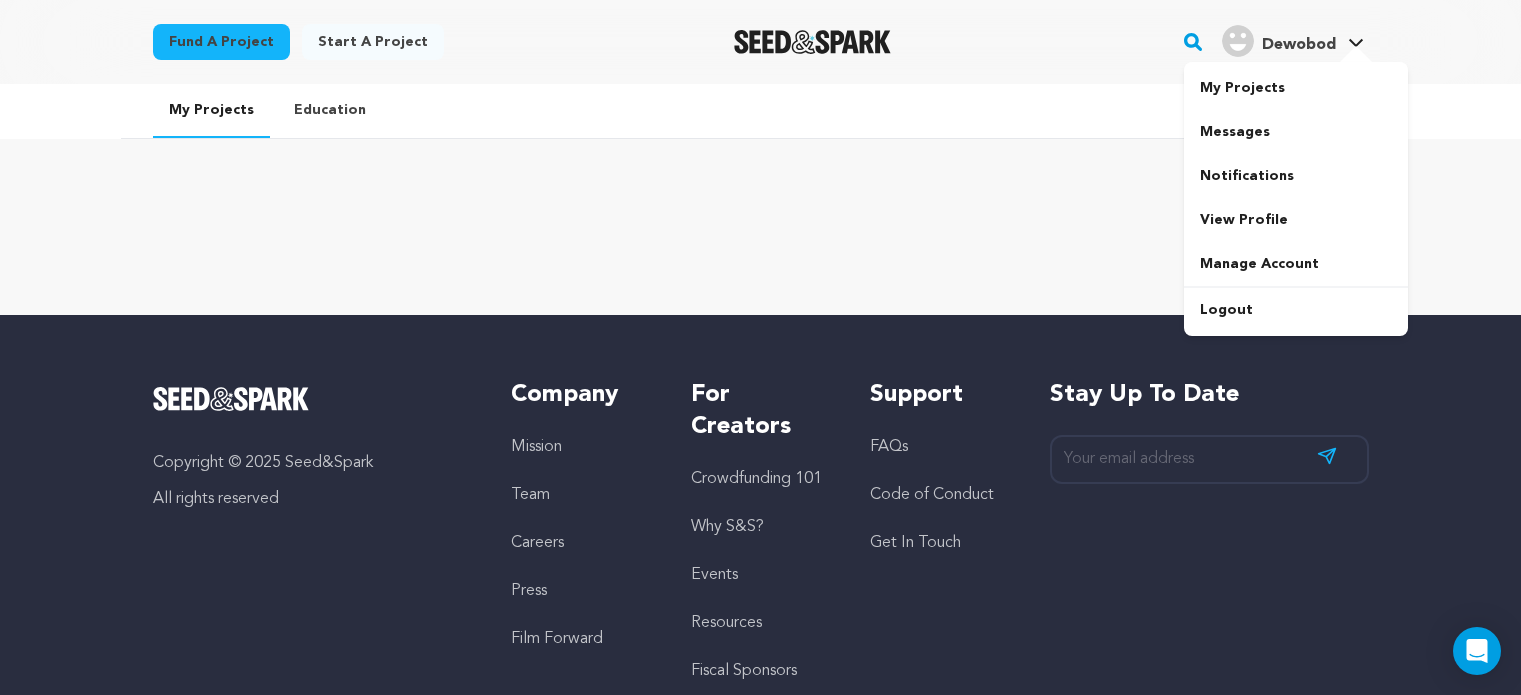 scroll, scrollTop: 0, scrollLeft: 0, axis: both 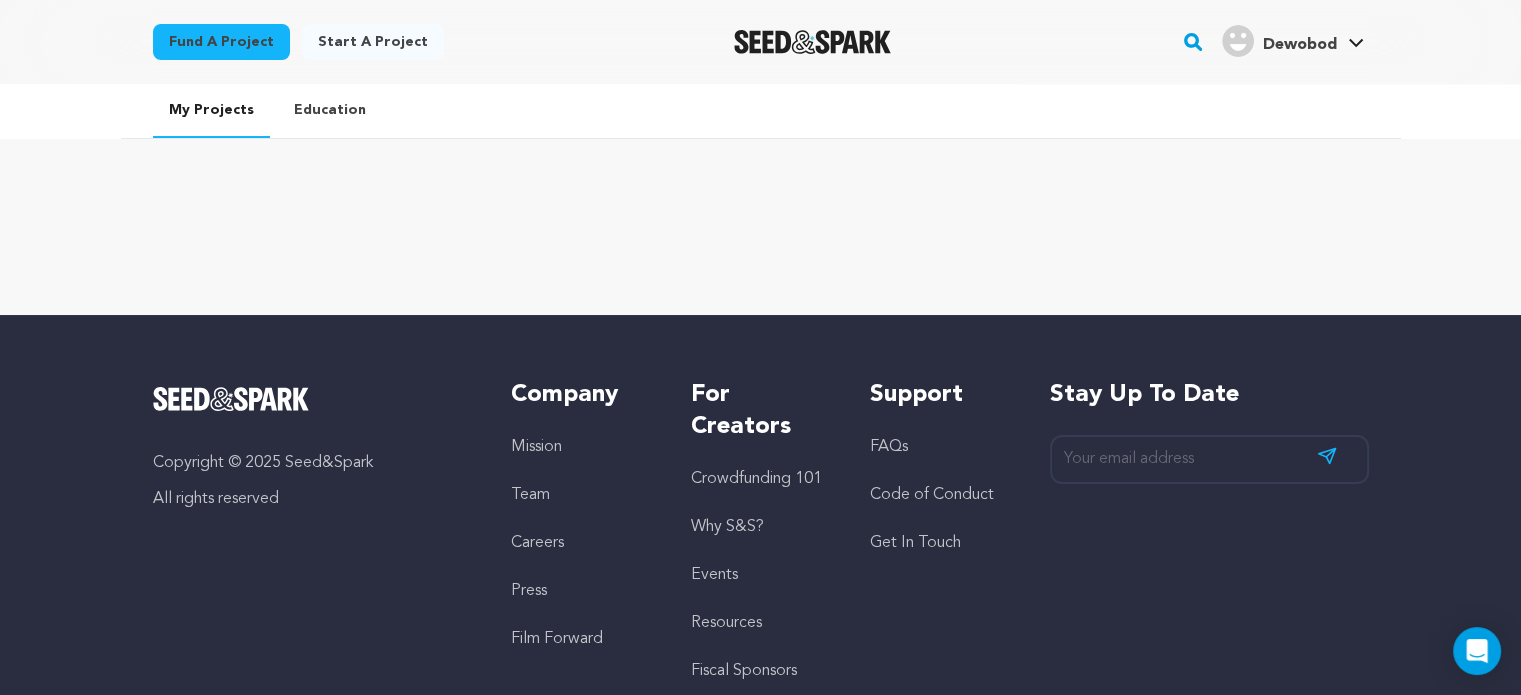 click on "Dewobod" at bounding box center (1279, 41) 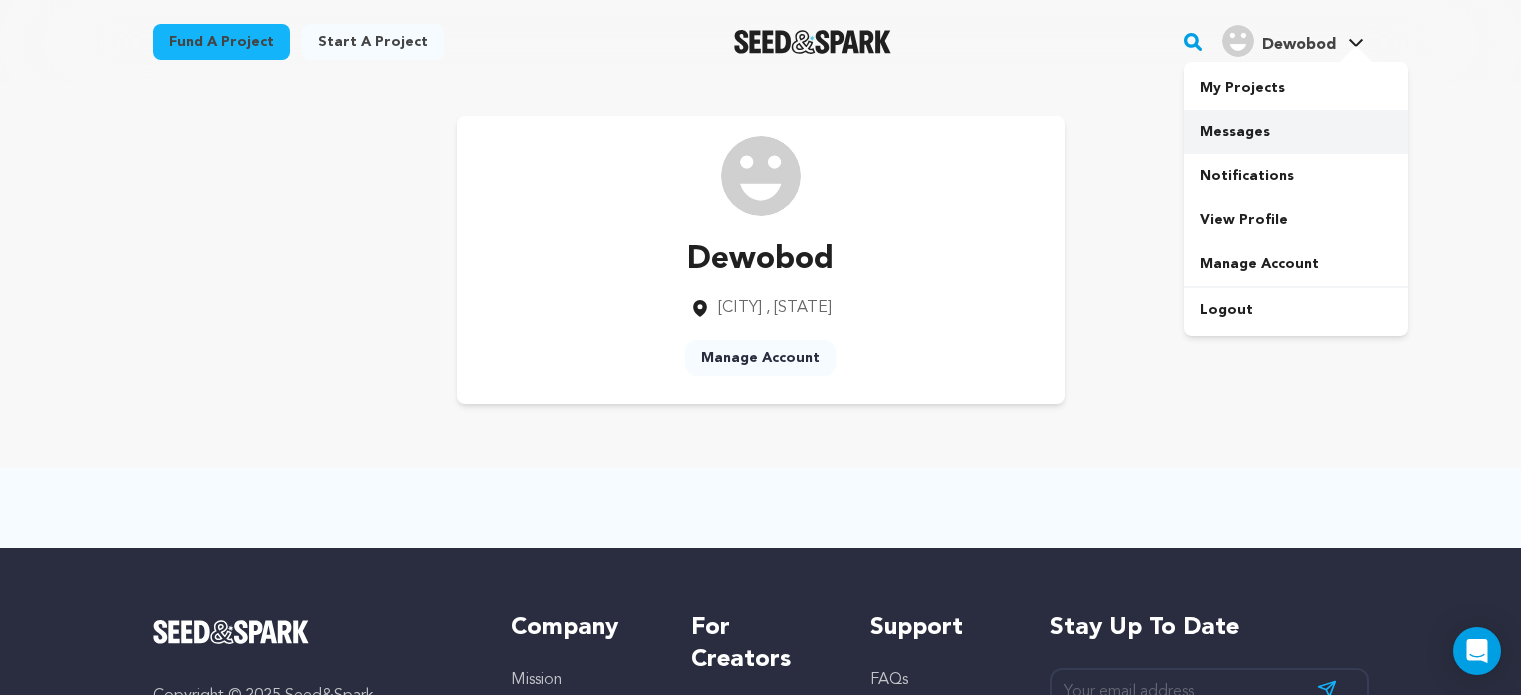 scroll, scrollTop: 0, scrollLeft: 0, axis: both 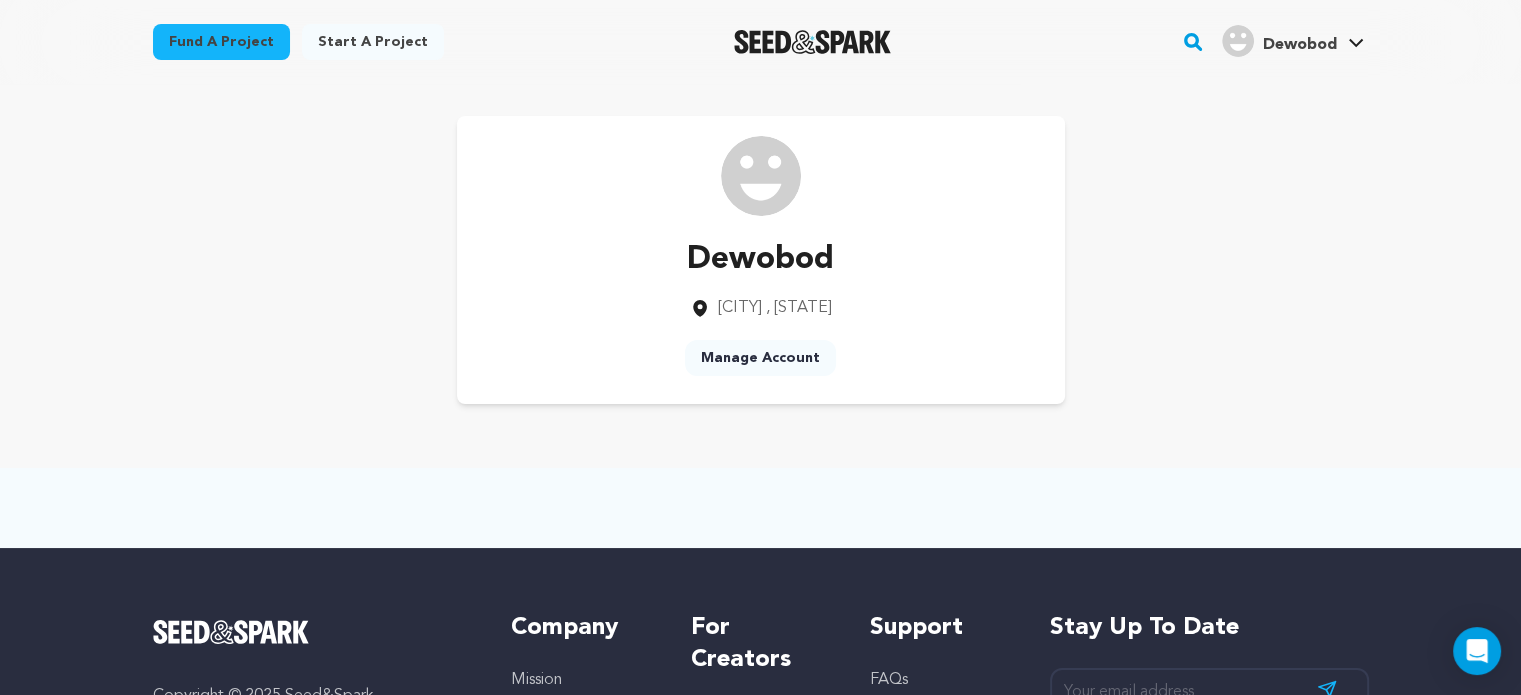 click on "Dewobod
[CITY]
, [STATE]
Manage Account" at bounding box center (761, 260) 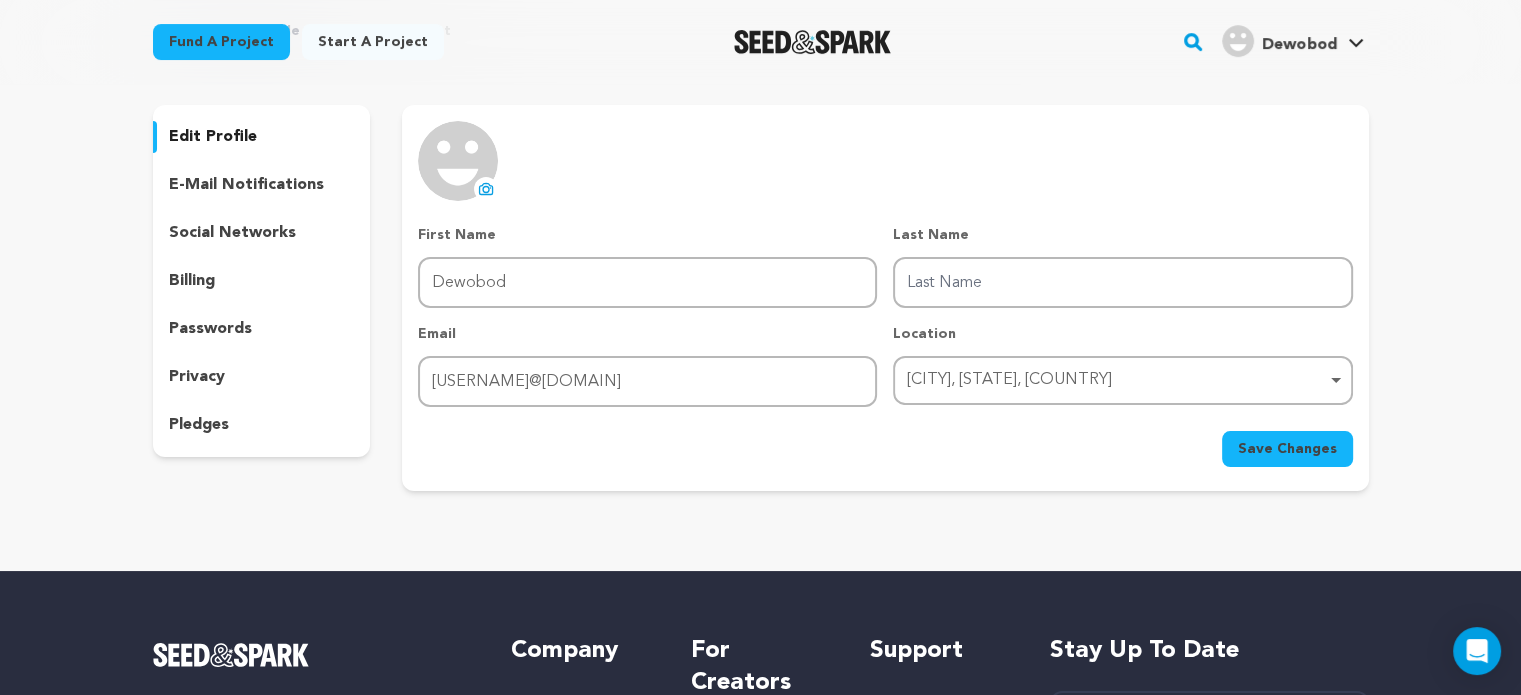 scroll, scrollTop: 100, scrollLeft: 0, axis: vertical 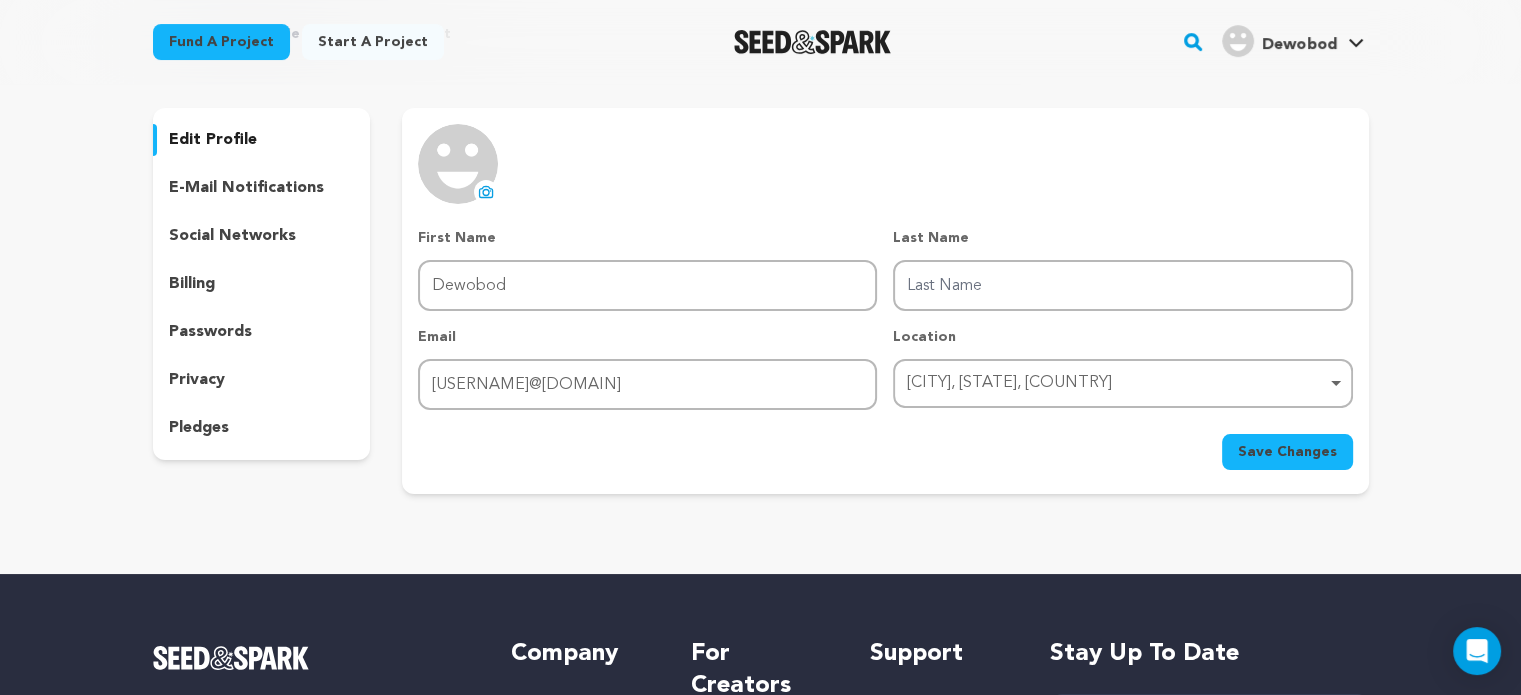 click on "Save Changes" at bounding box center [1287, 452] 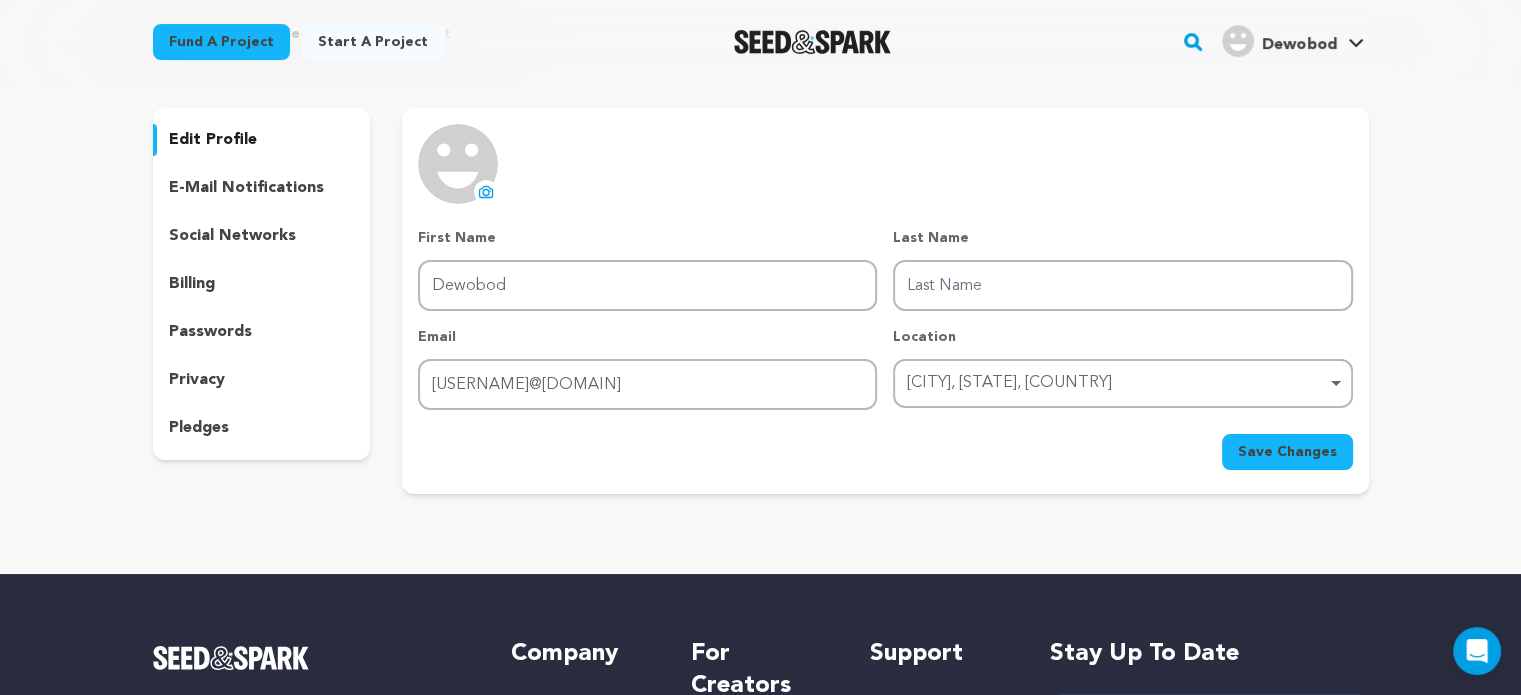 click on "social networks" at bounding box center [262, 236] 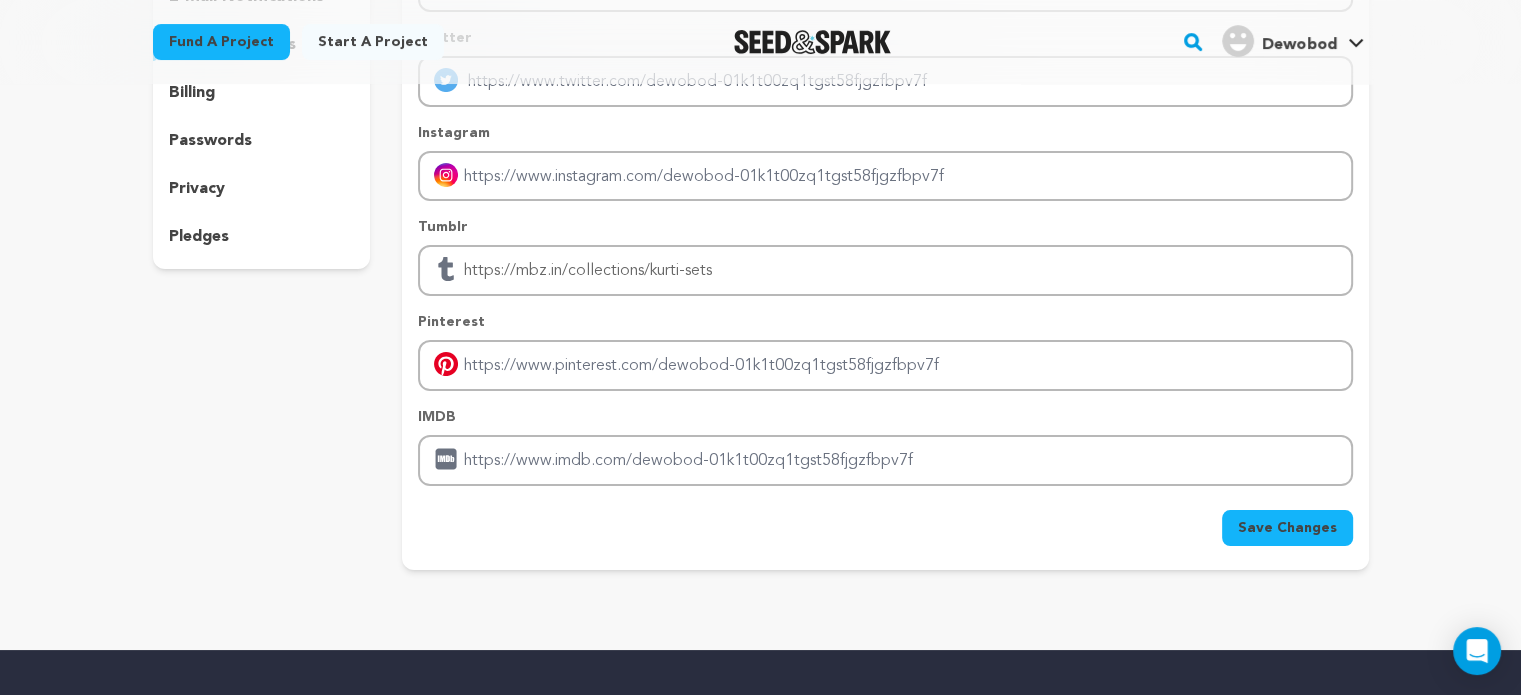 scroll, scrollTop: 300, scrollLeft: 0, axis: vertical 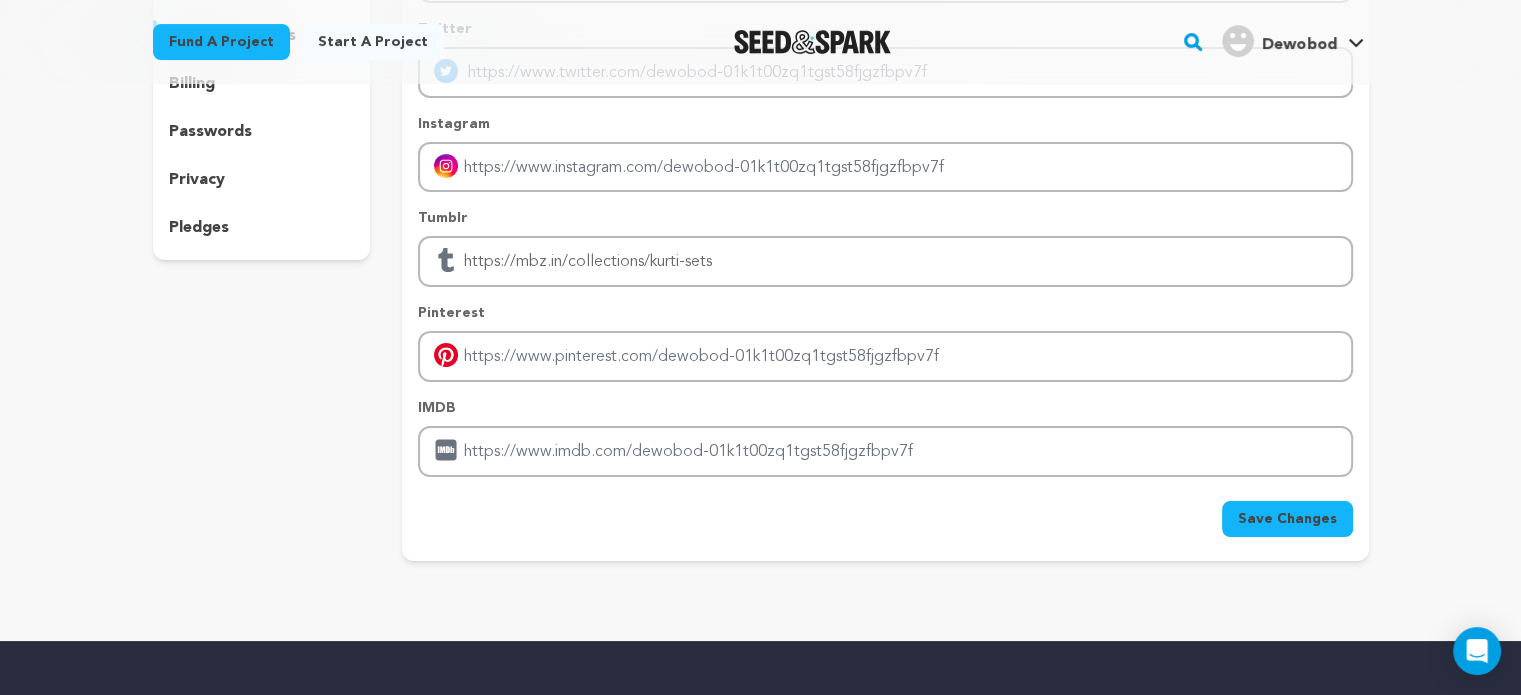 click on "Save Changes" at bounding box center (1287, 519) 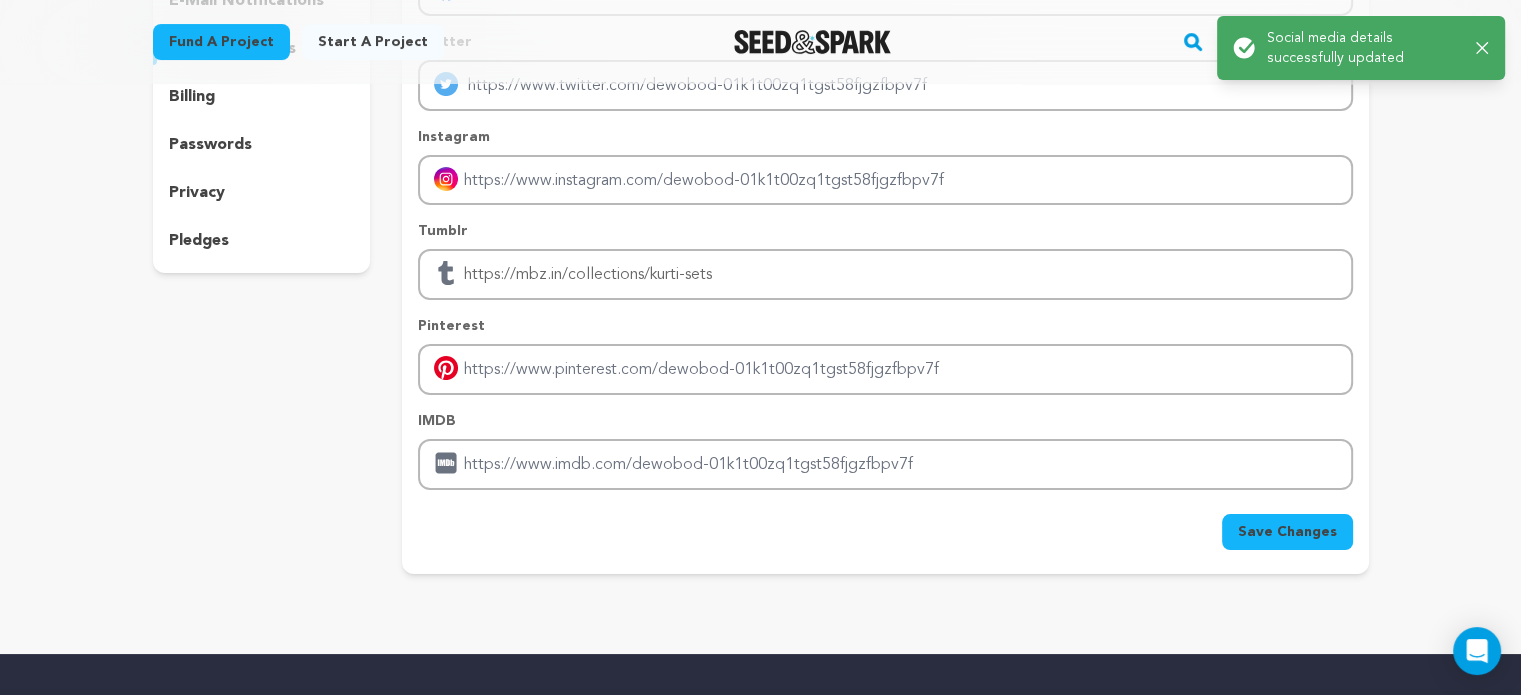 scroll, scrollTop: 0, scrollLeft: 0, axis: both 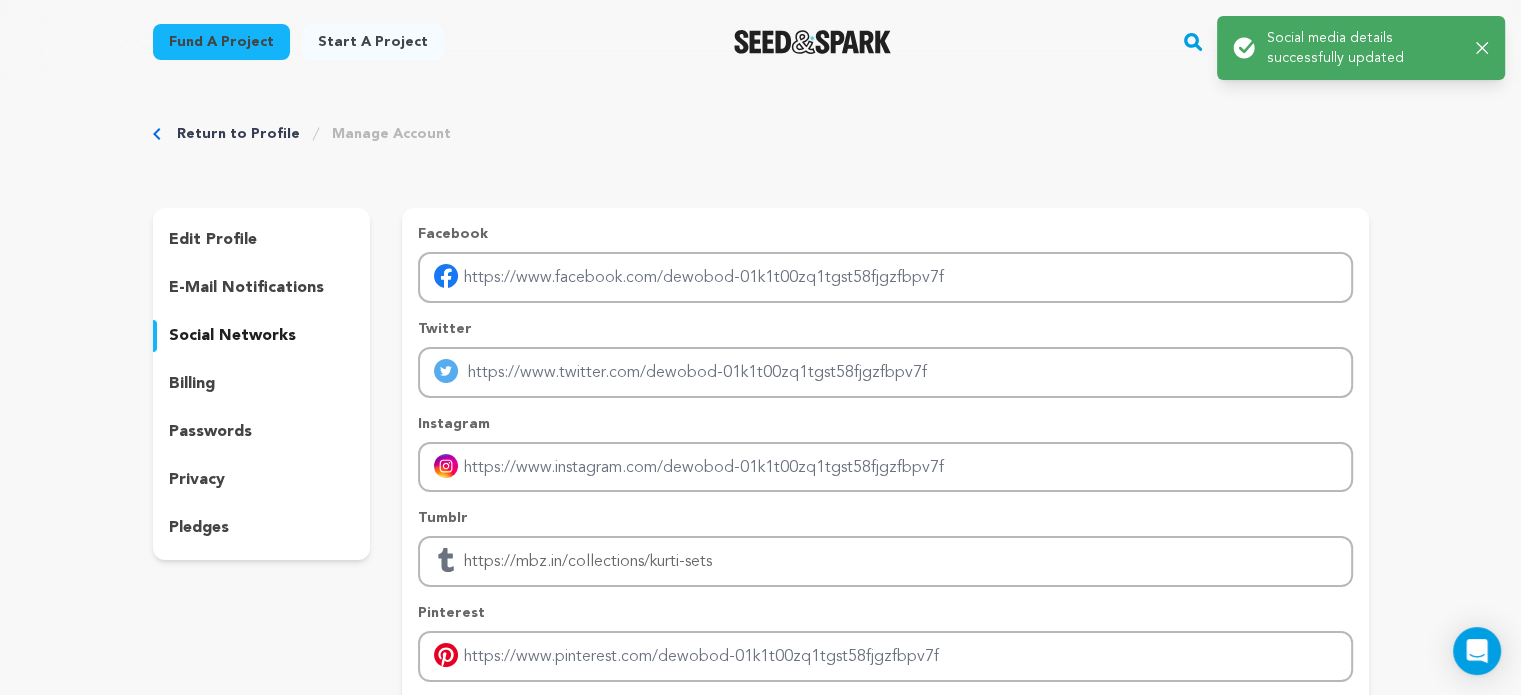 click on "edit profile" at bounding box center (213, 240) 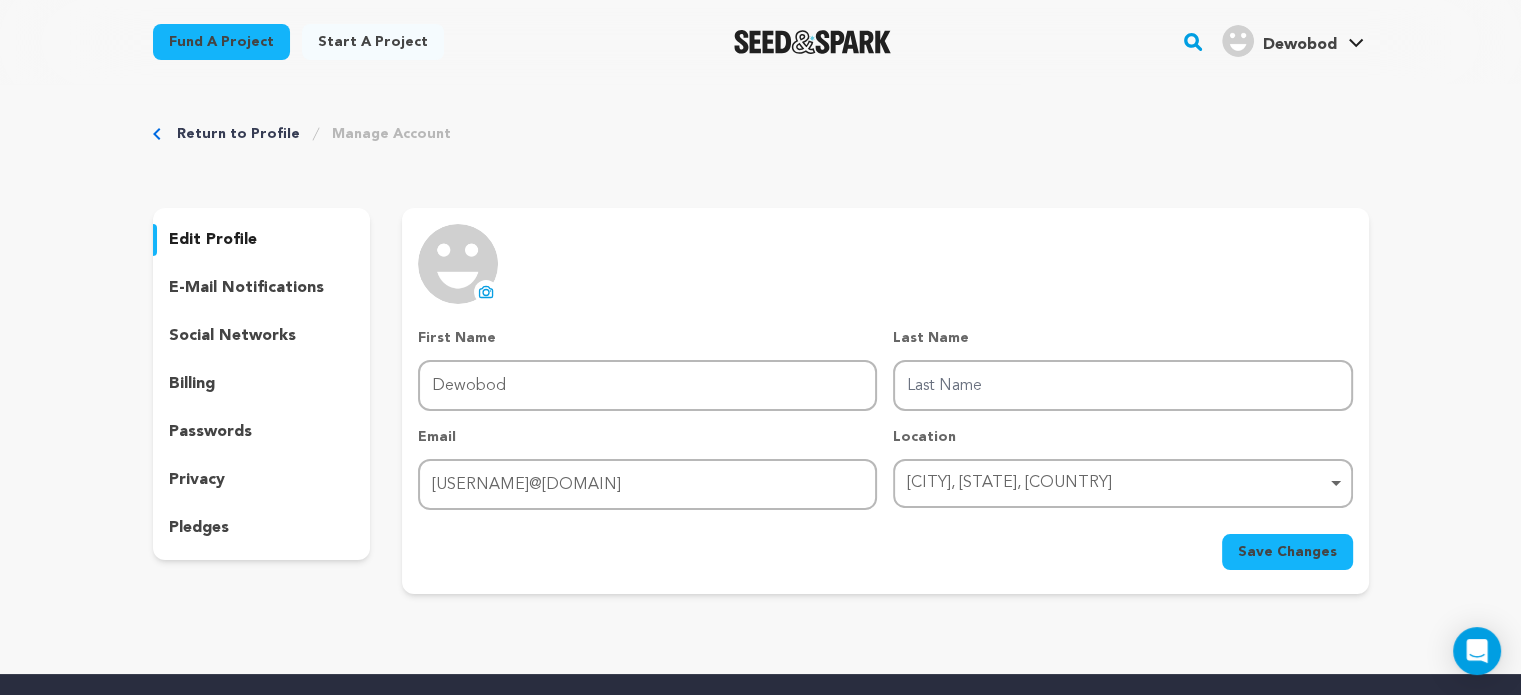 click on "Fund a project
Start a project
Search" at bounding box center [761, 42] 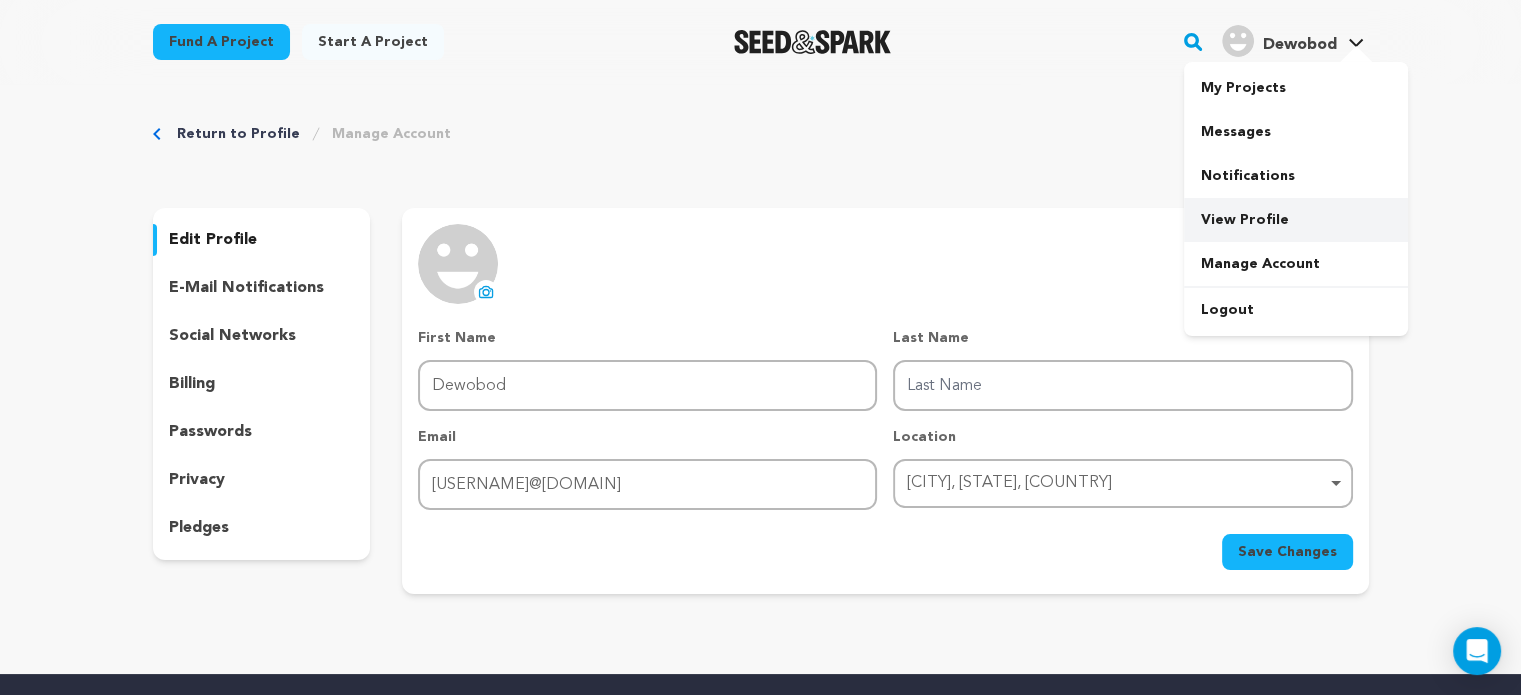 click on "View Profile" at bounding box center [1296, 220] 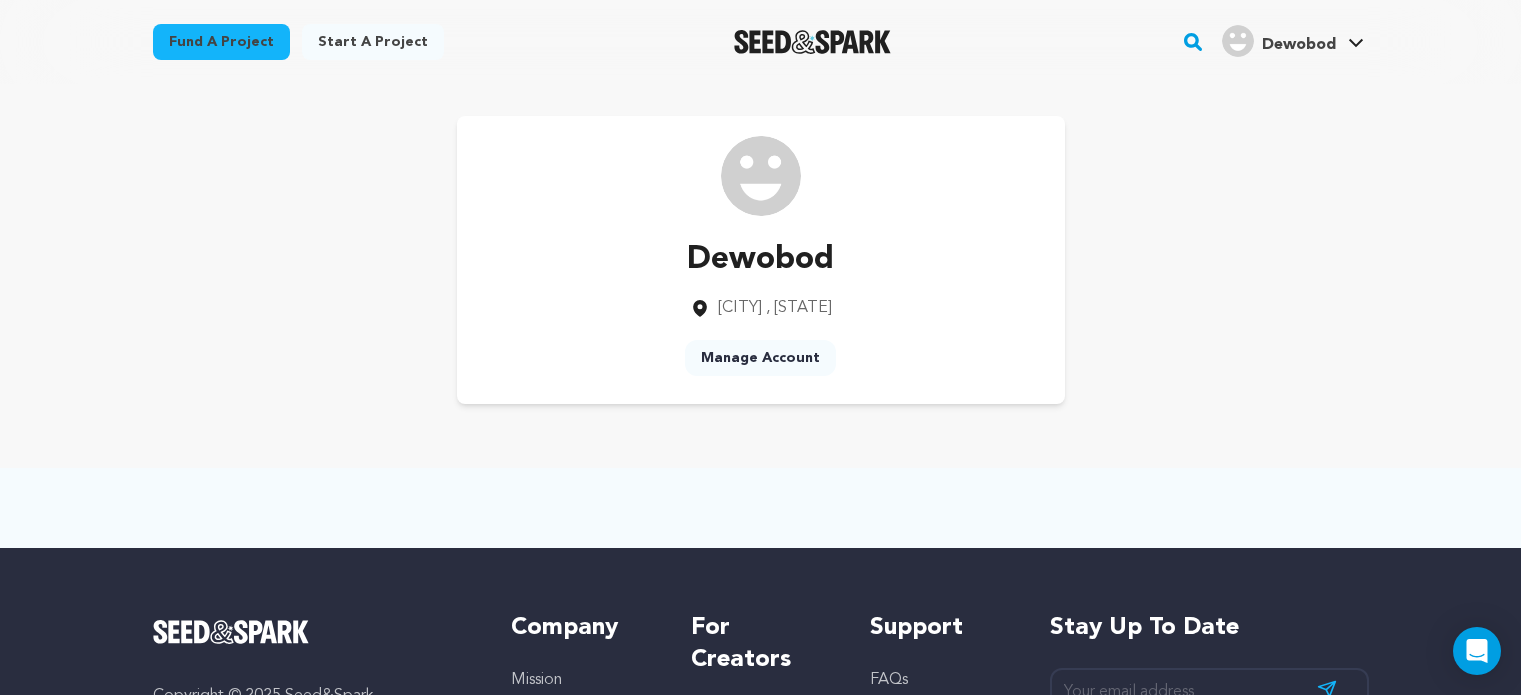 scroll, scrollTop: 0, scrollLeft: 0, axis: both 